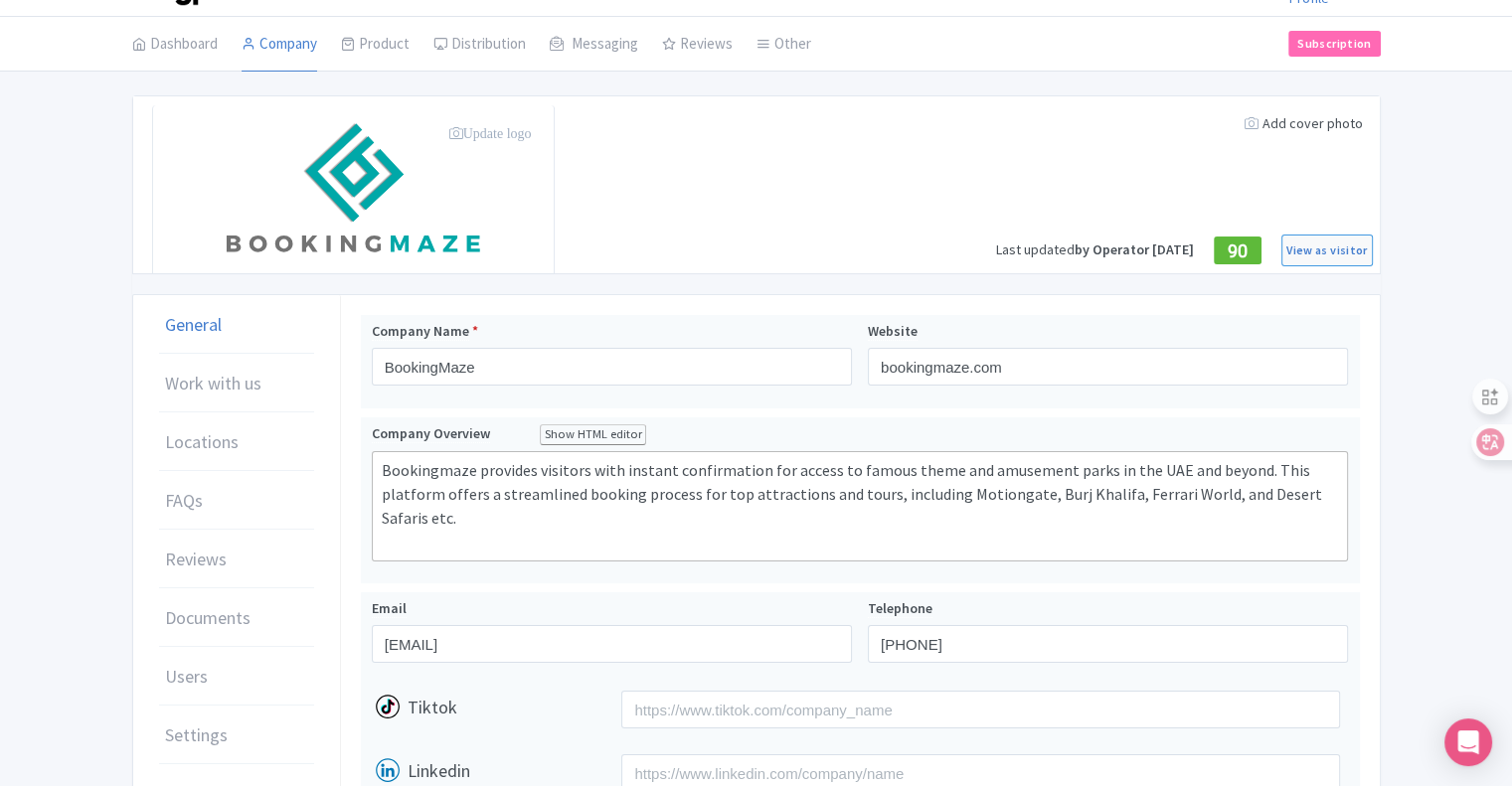 scroll, scrollTop: 0, scrollLeft: 0, axis: both 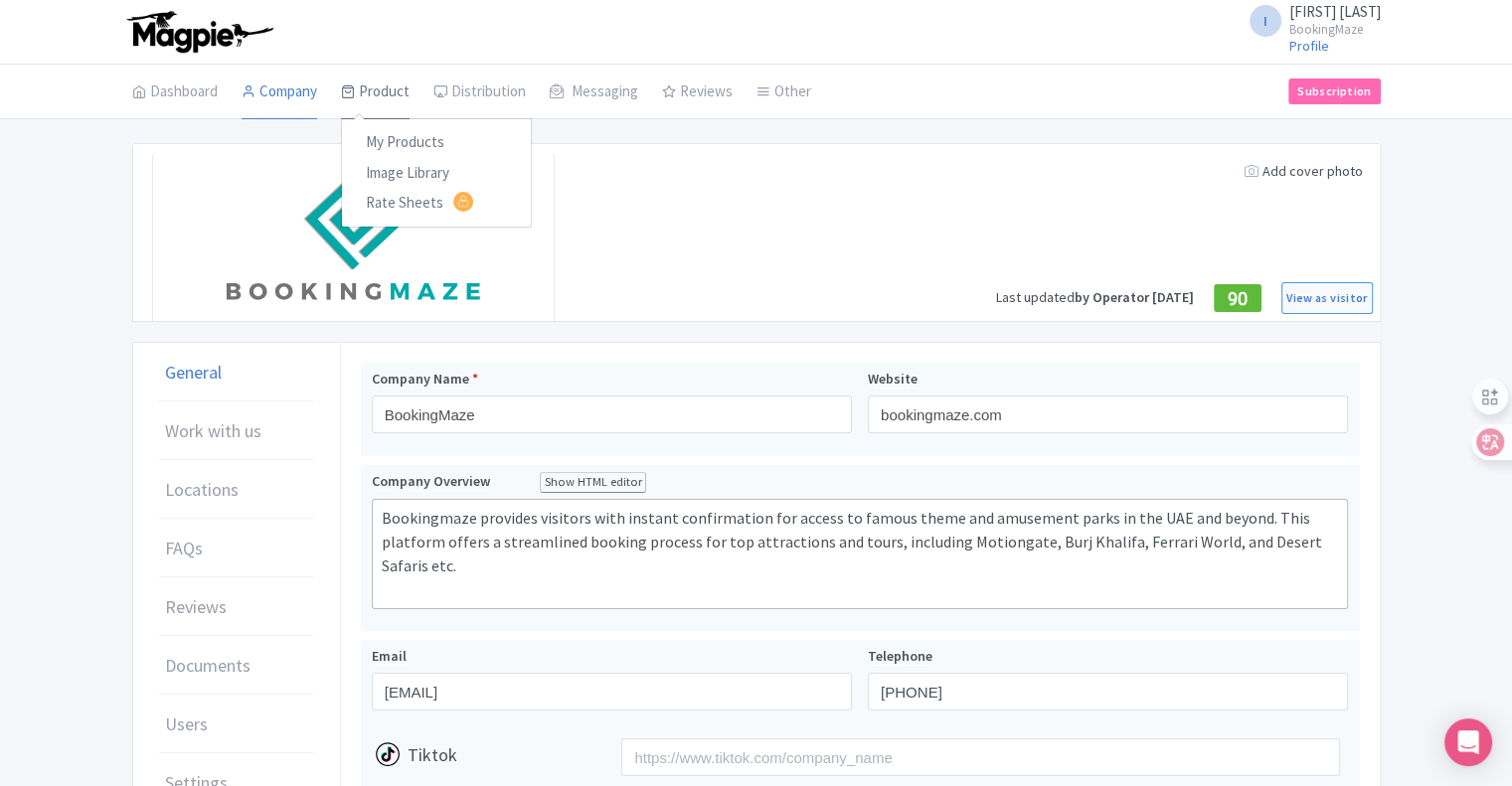 click on "Product" at bounding box center (375, 92) 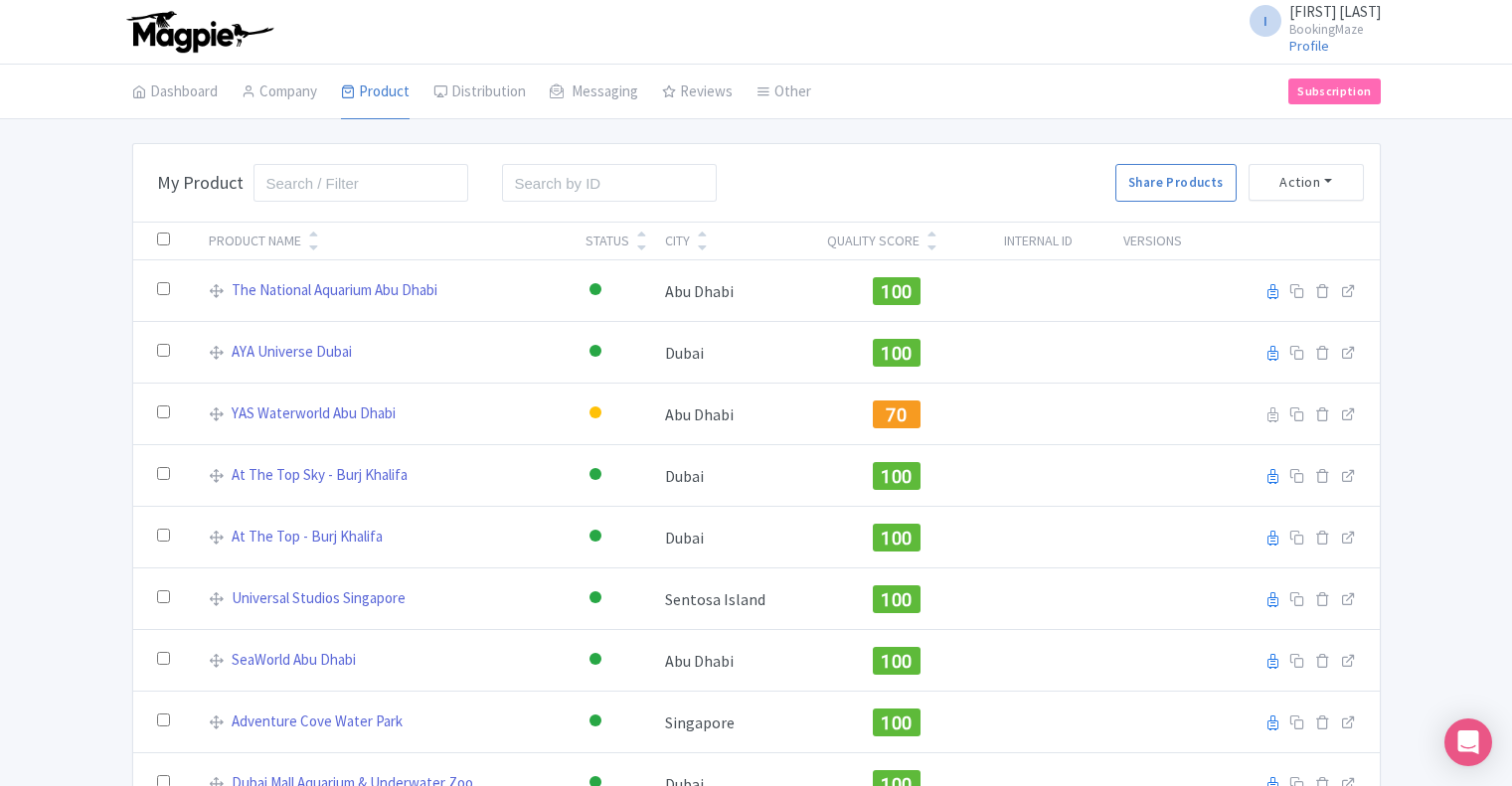 scroll, scrollTop: 0, scrollLeft: 0, axis: both 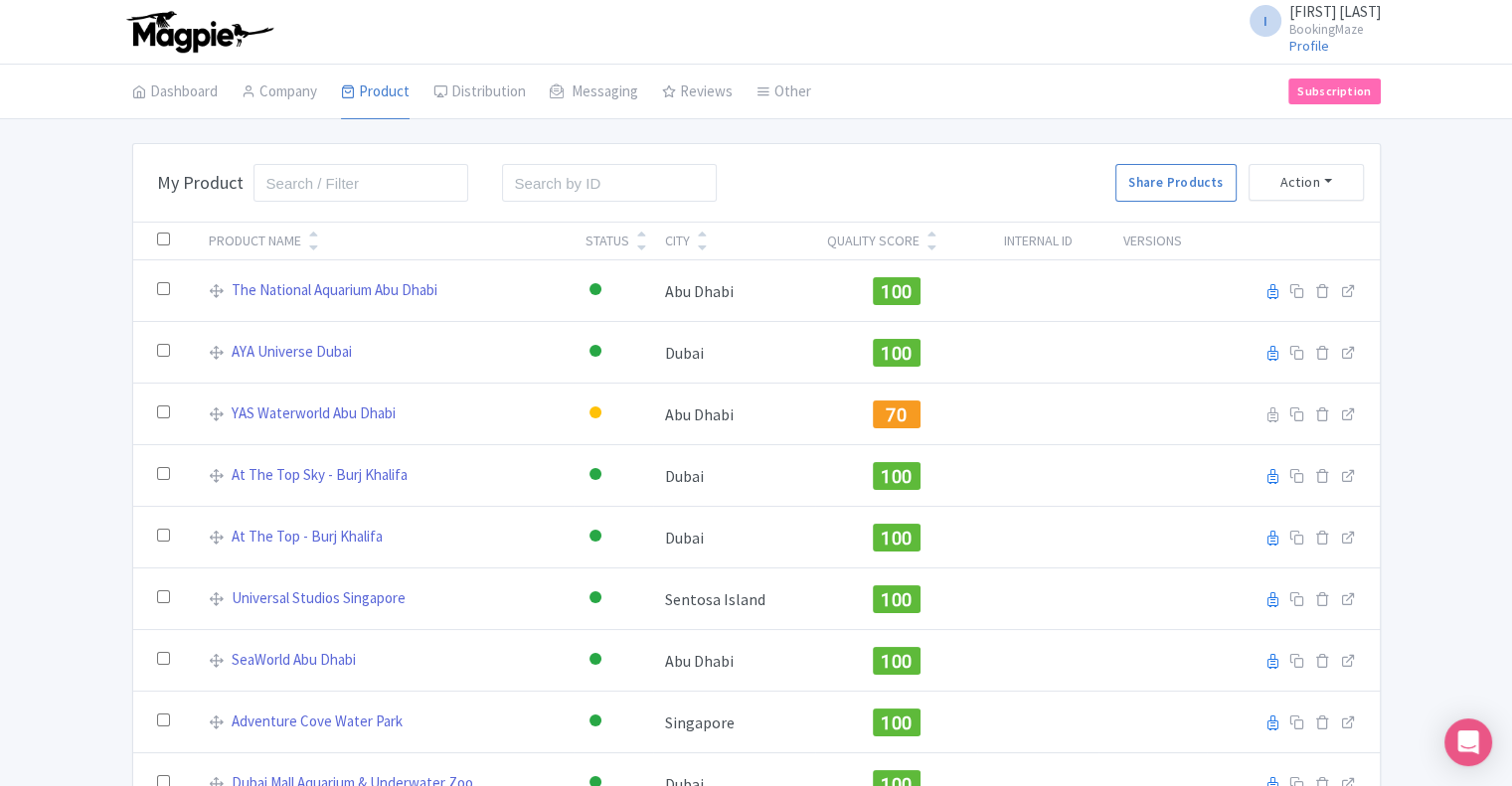 click on "My Products" at bounding box center [0, 0] 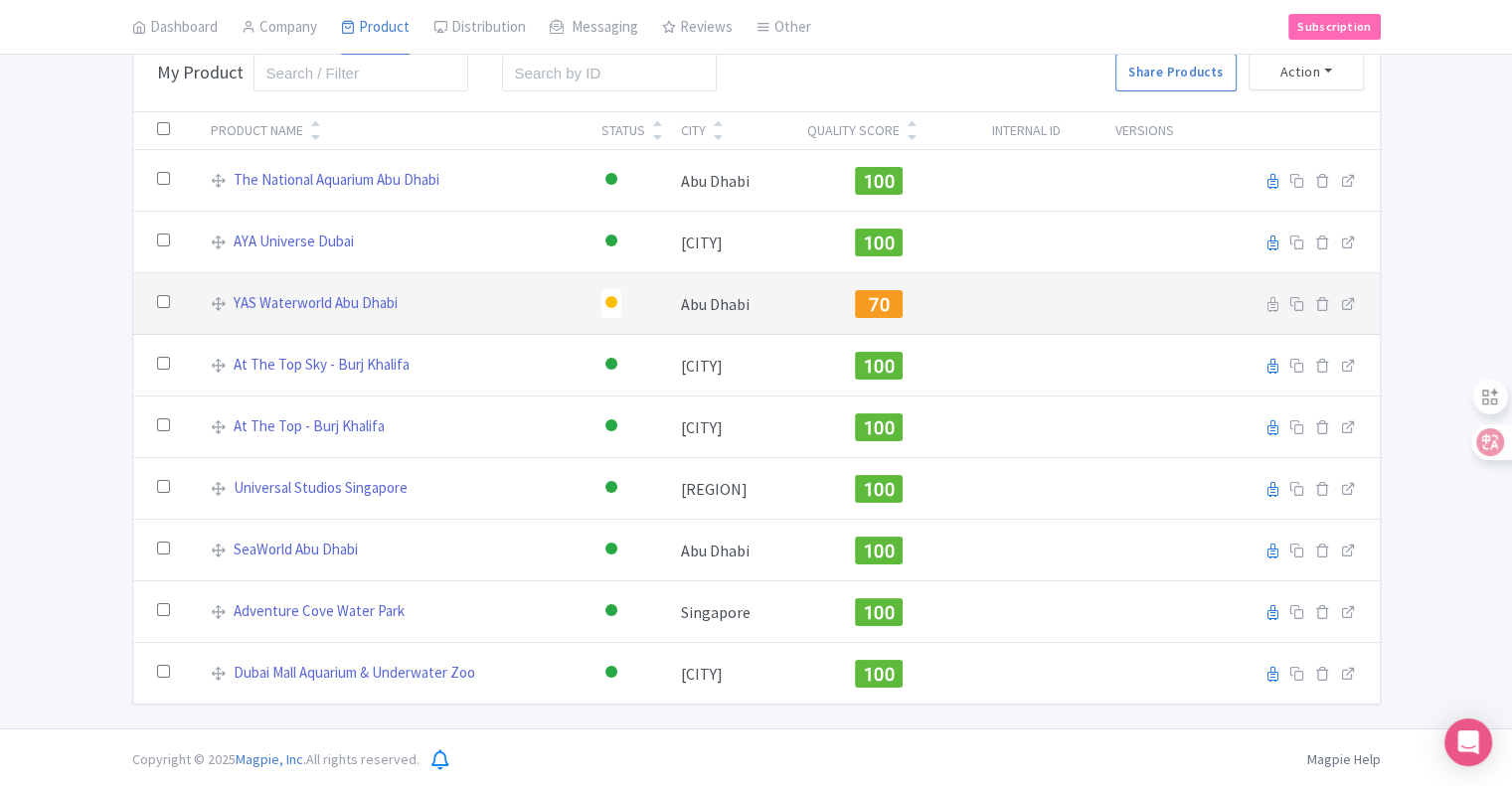 scroll, scrollTop: 111, scrollLeft: 0, axis: vertical 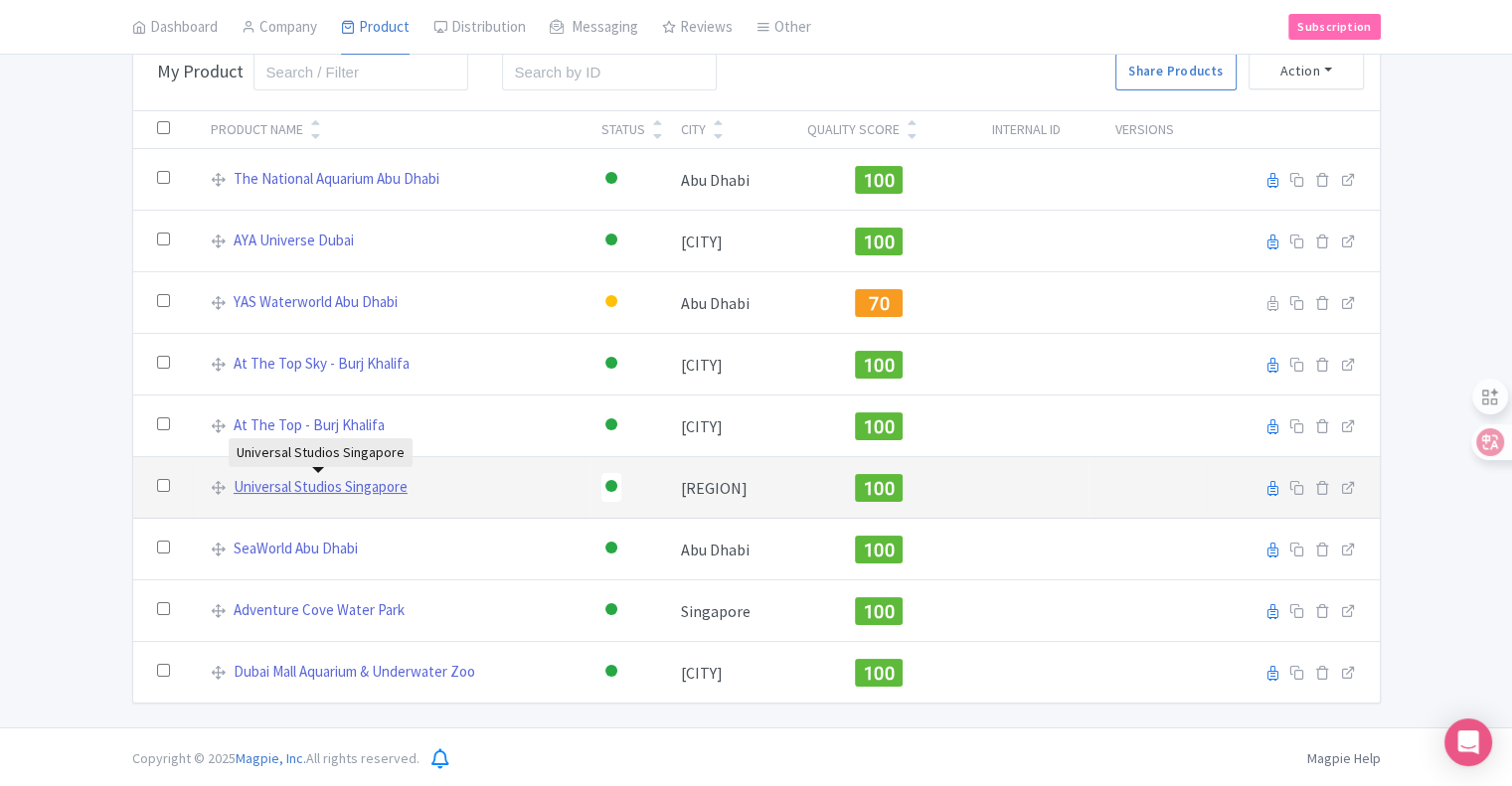 click on "Universal Studios Singapore" at bounding box center [320, 487] 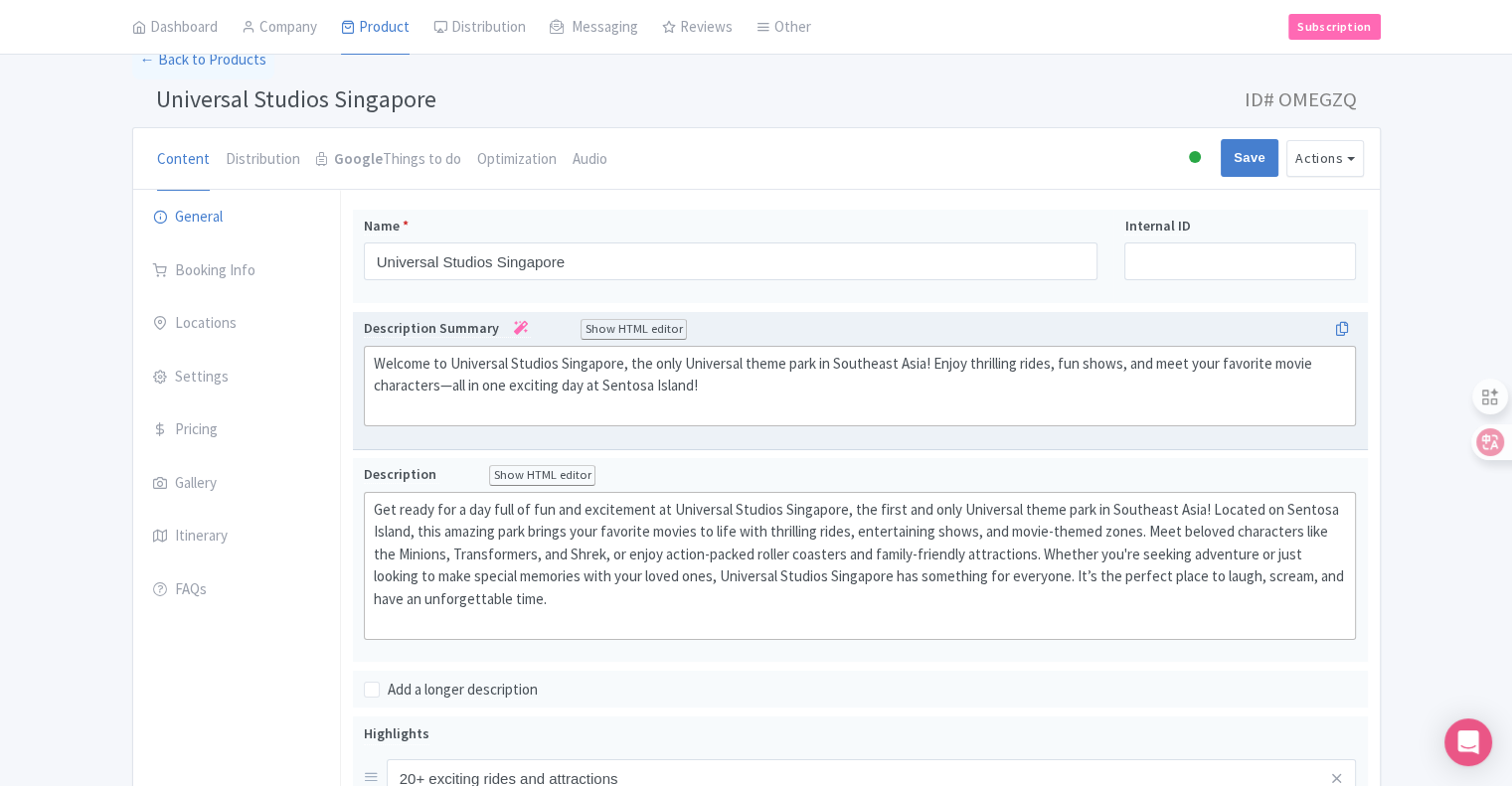 scroll, scrollTop: 99, scrollLeft: 0, axis: vertical 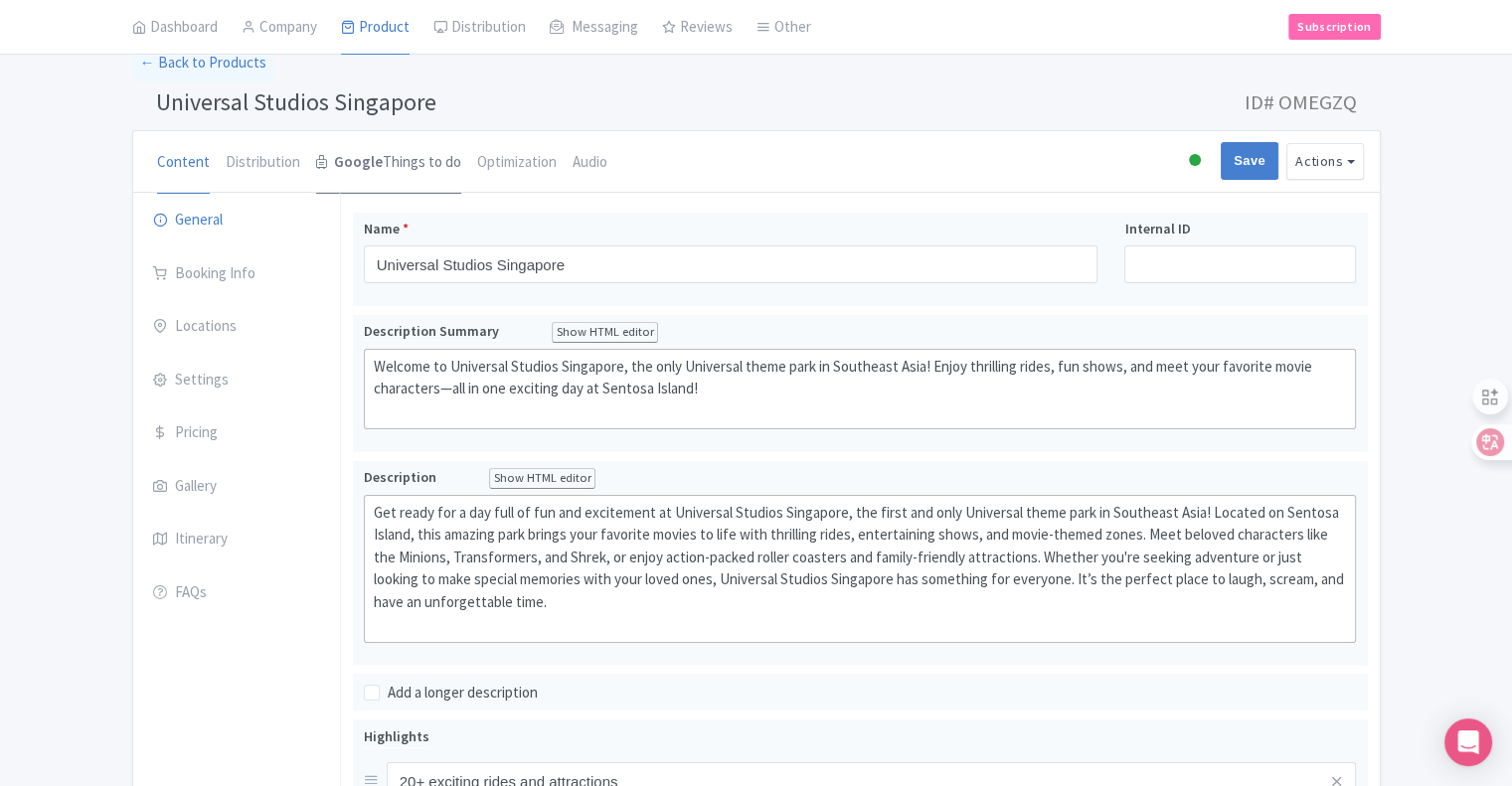 click on "Google" at bounding box center [358, 162] 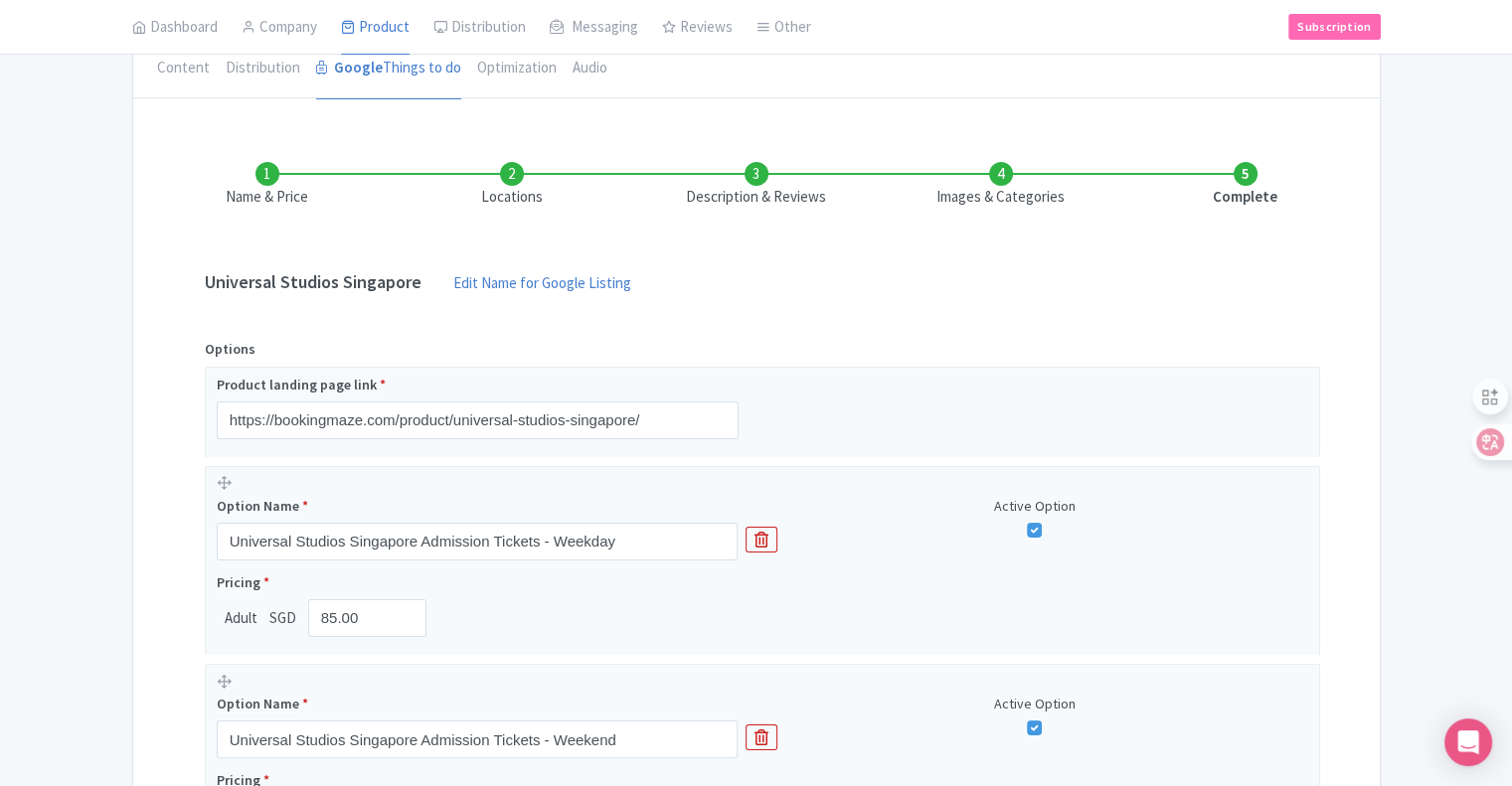 scroll, scrollTop: 199, scrollLeft: 0, axis: vertical 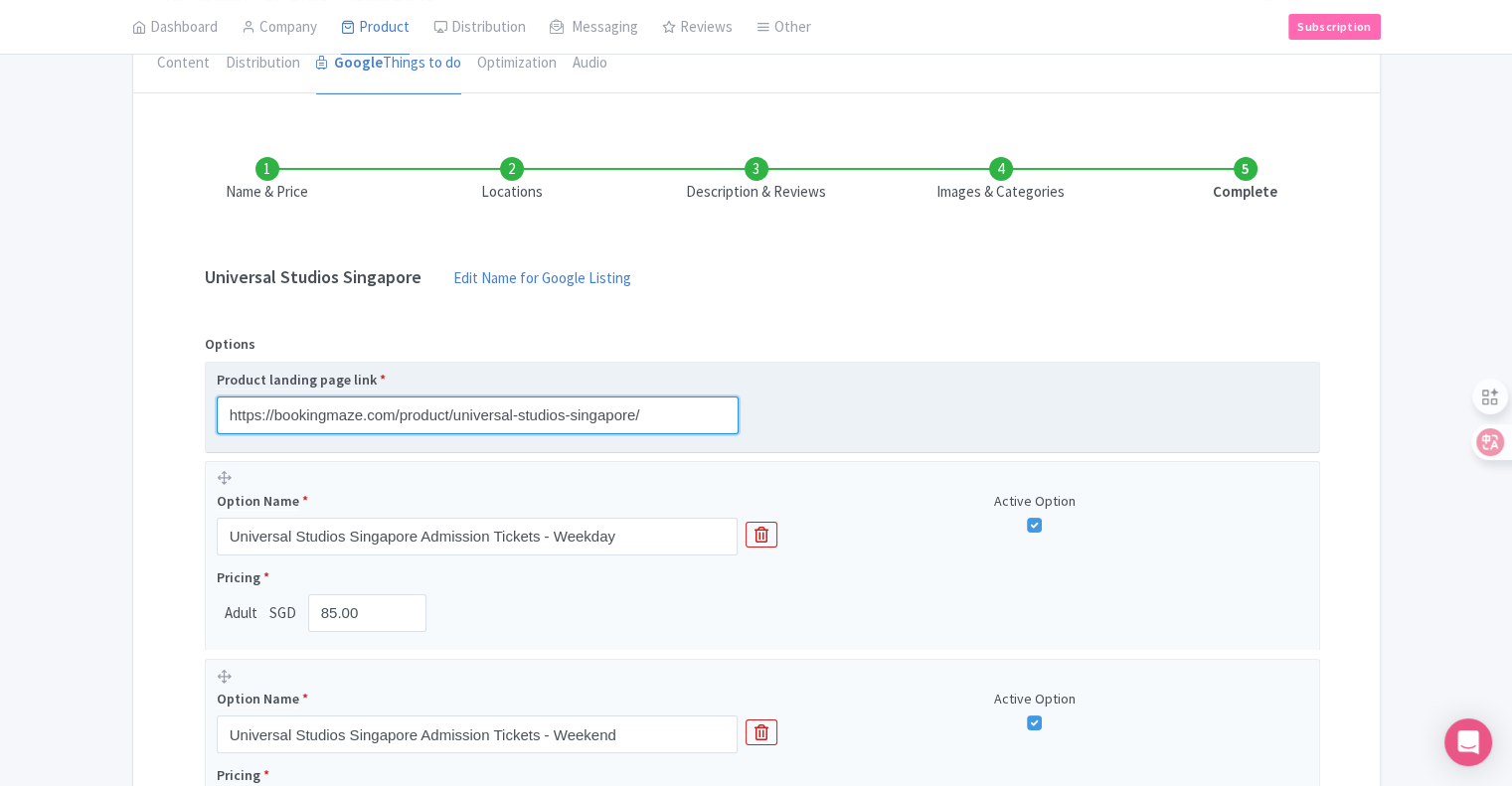 click on "https://bookingmaze.com/product/universal-studios-singapore/" at bounding box center [477, 415] 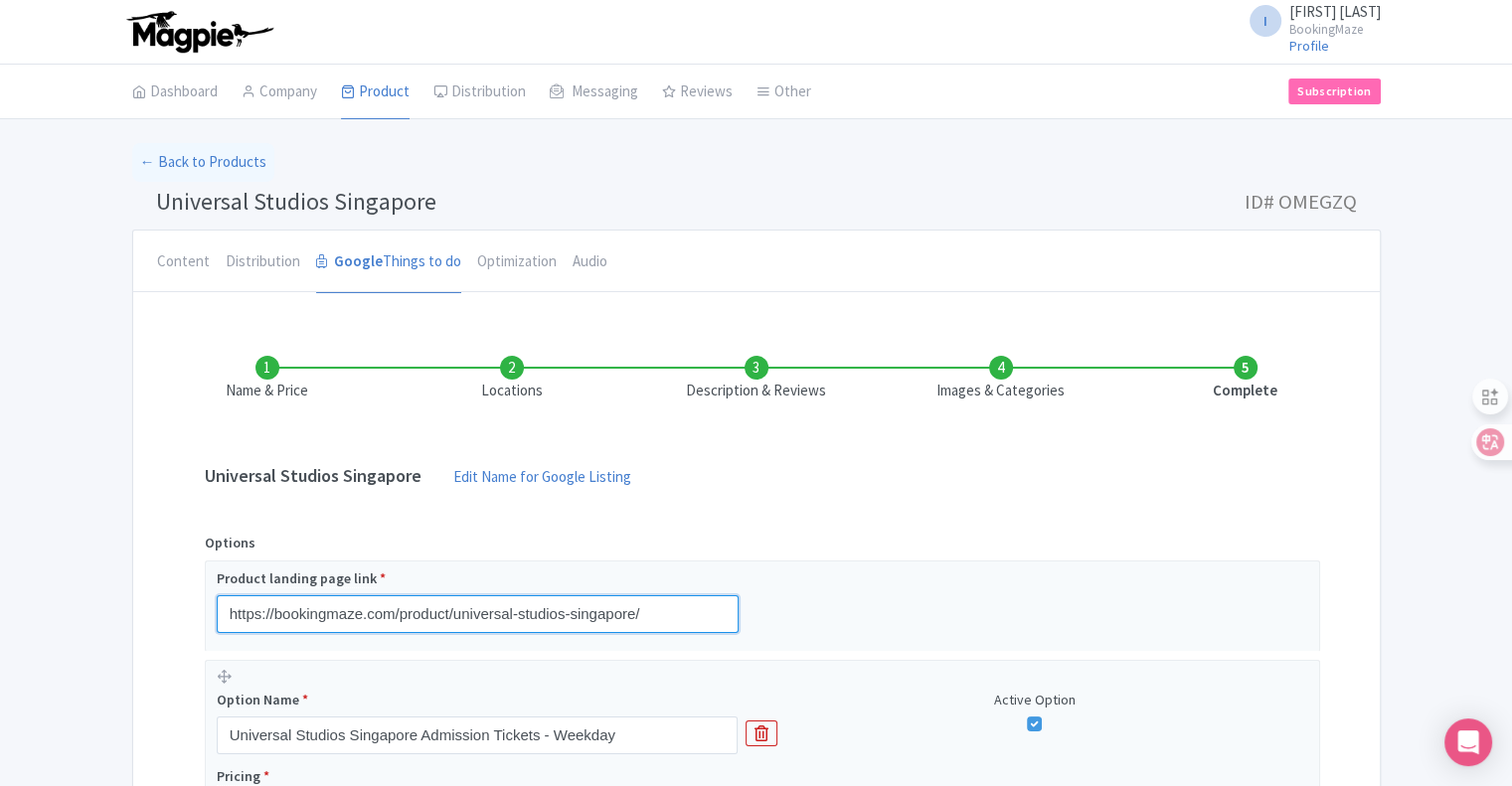 scroll, scrollTop: 0, scrollLeft: 0, axis: both 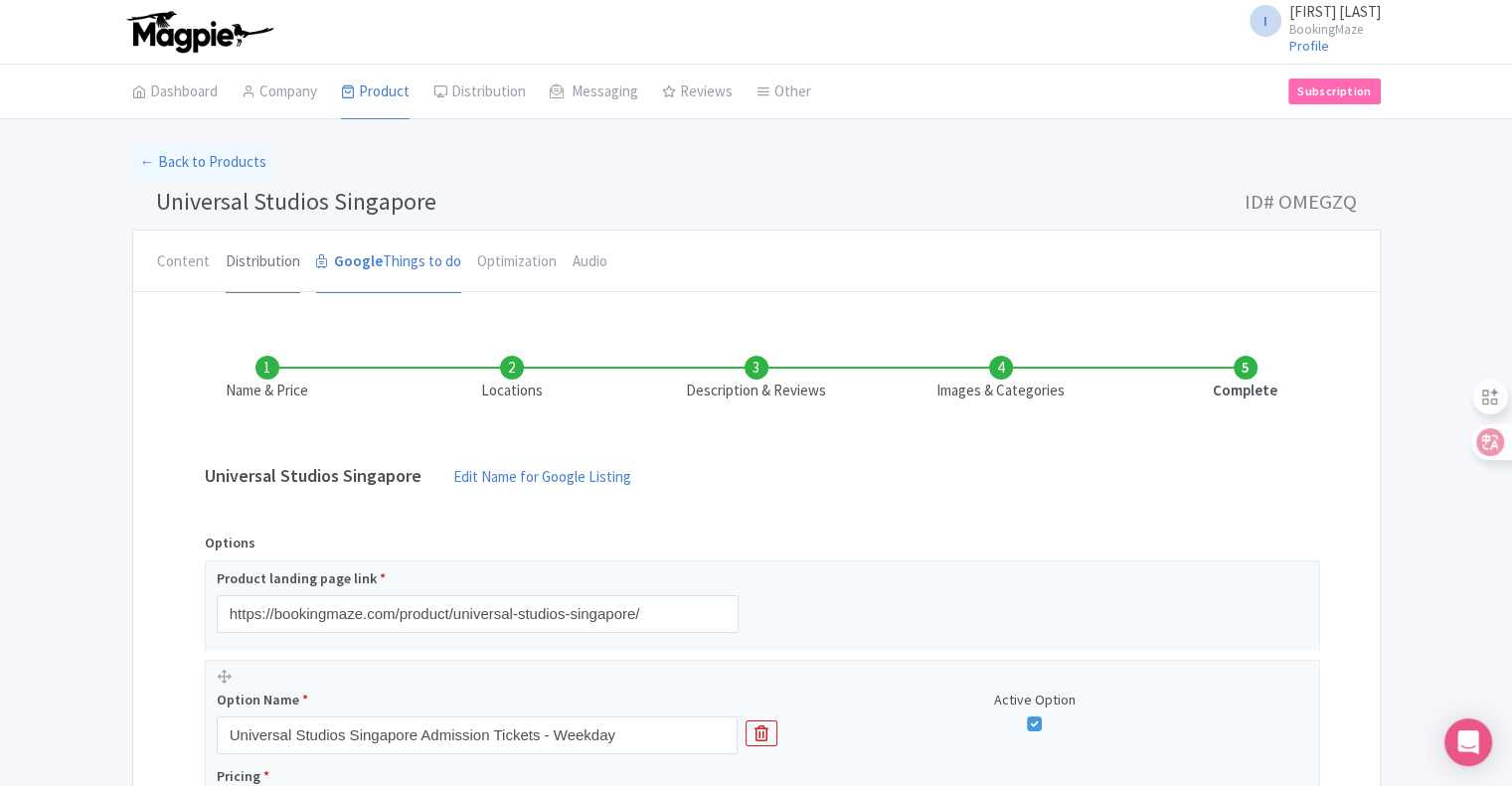 click on "Distribution" at bounding box center [262, 262] 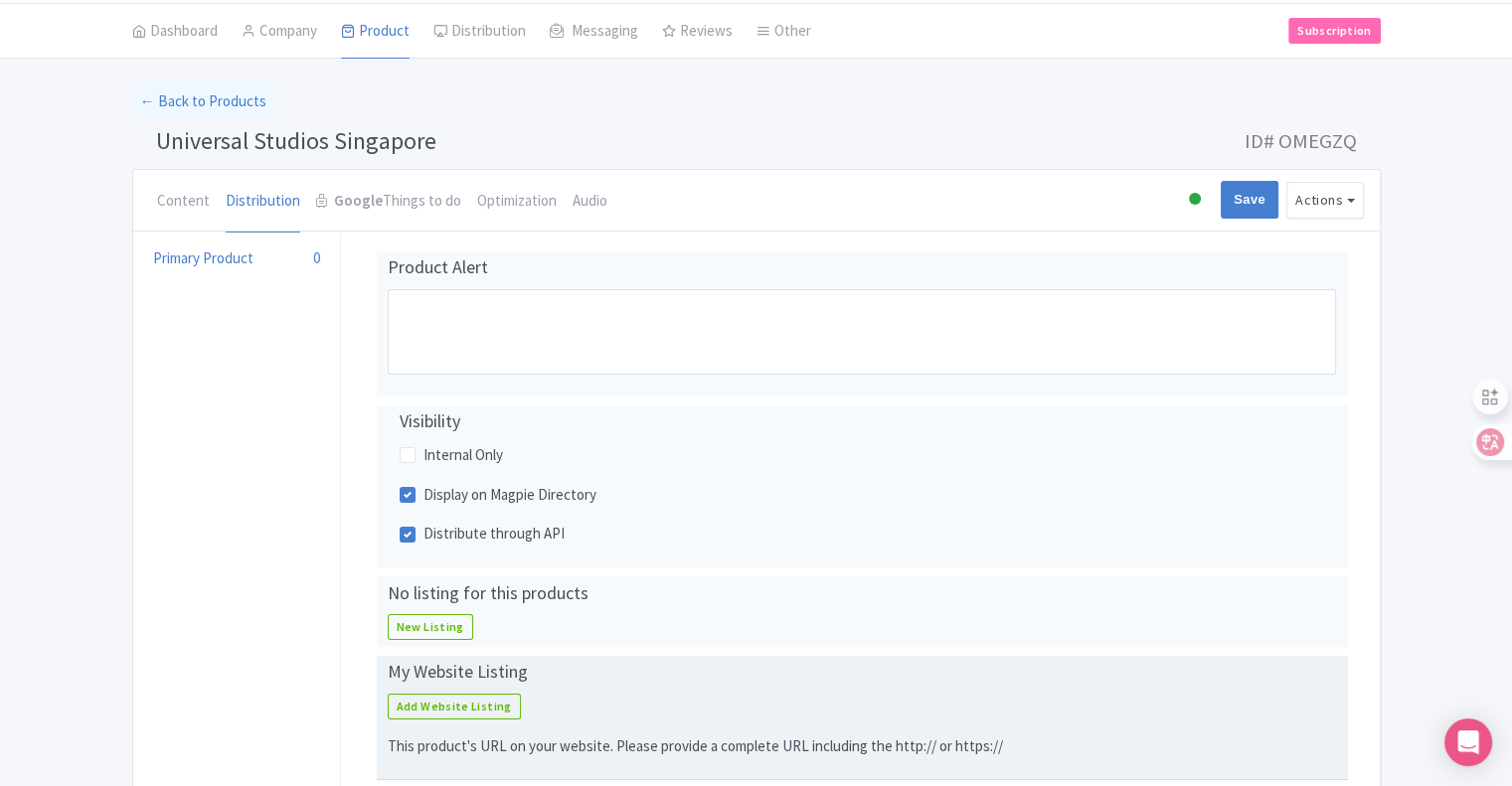 scroll, scrollTop: 0, scrollLeft: 0, axis: both 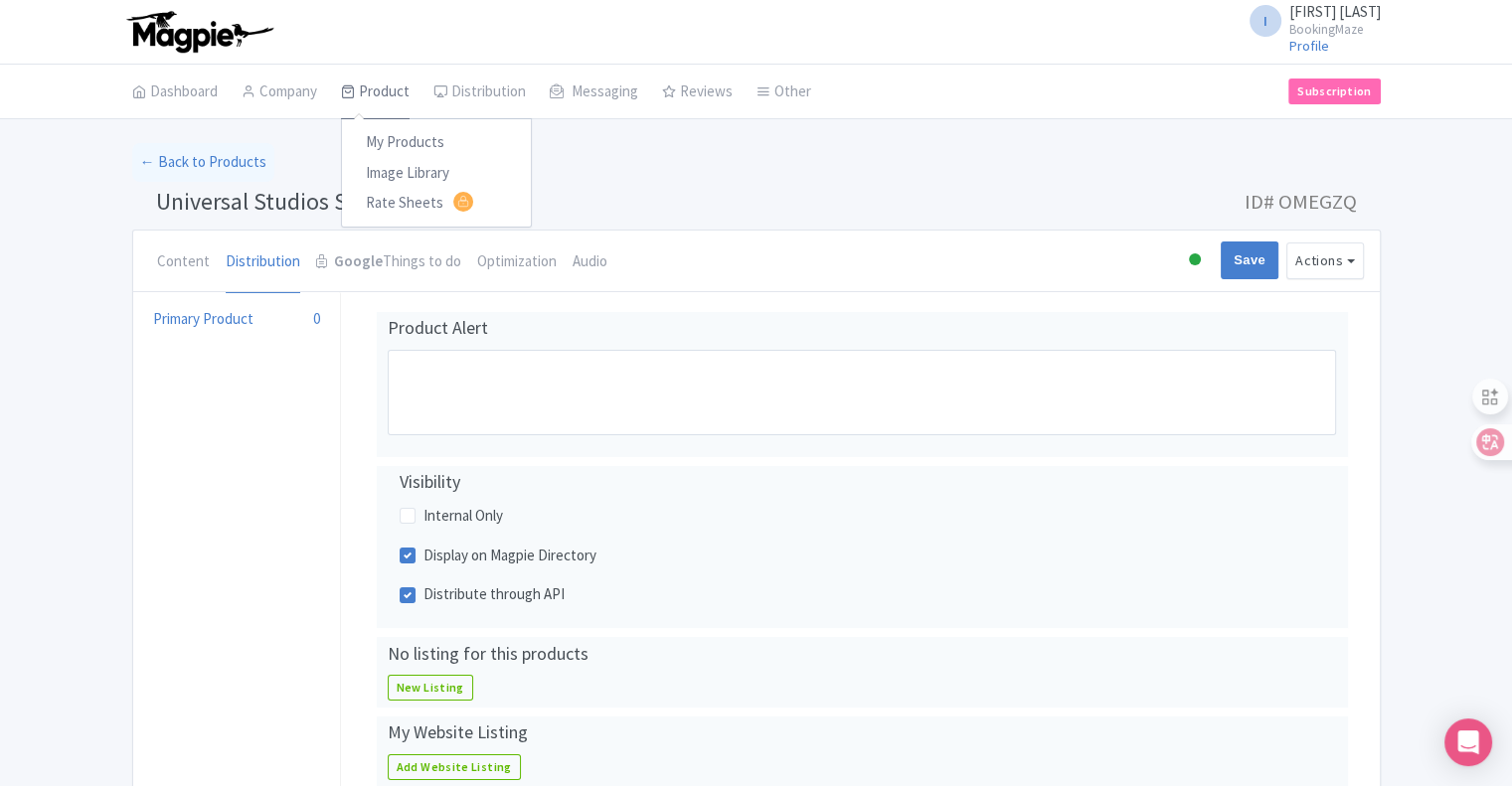 click on "Product" at bounding box center [375, 92] 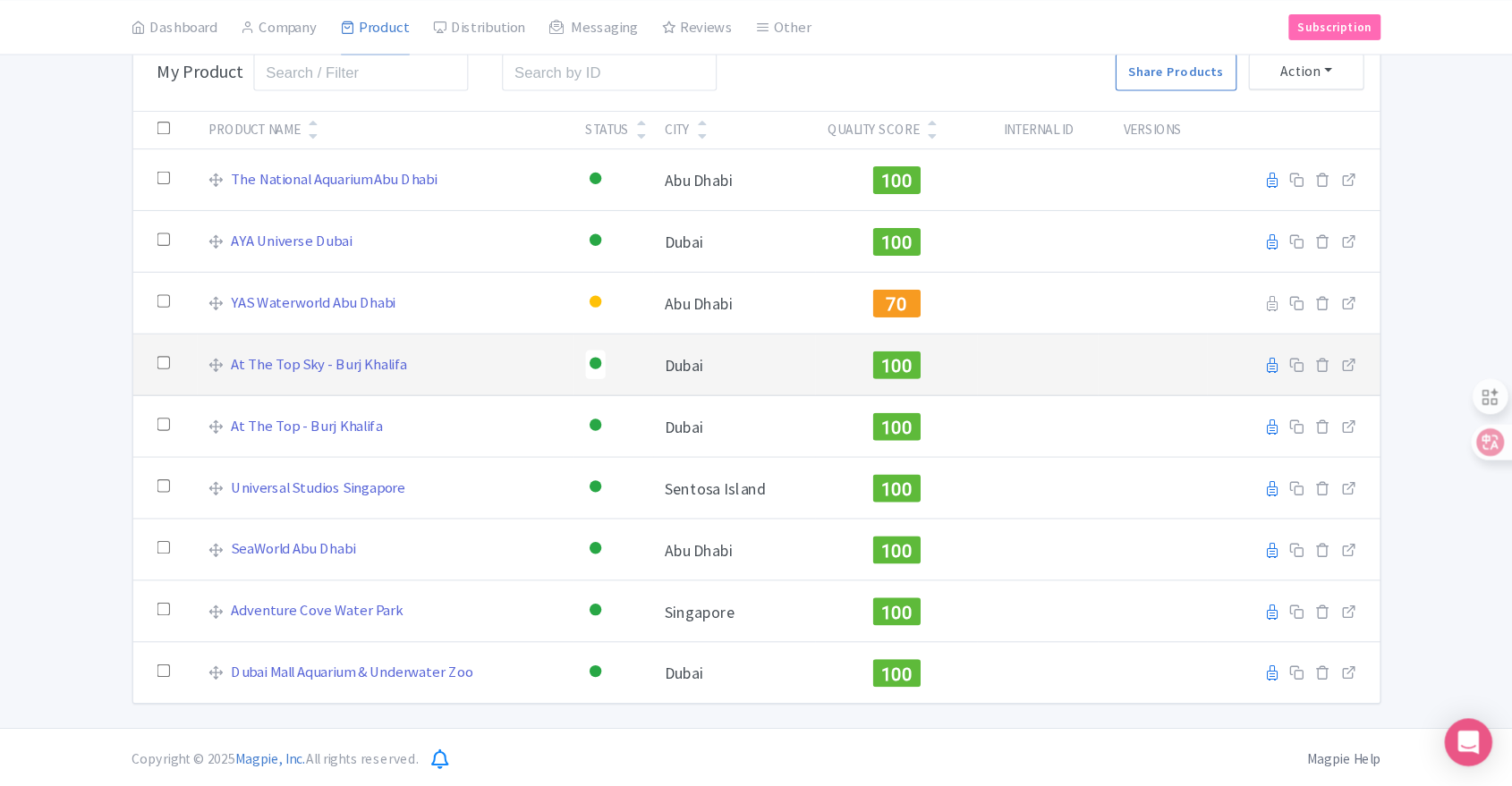 scroll, scrollTop: 0, scrollLeft: 0, axis: both 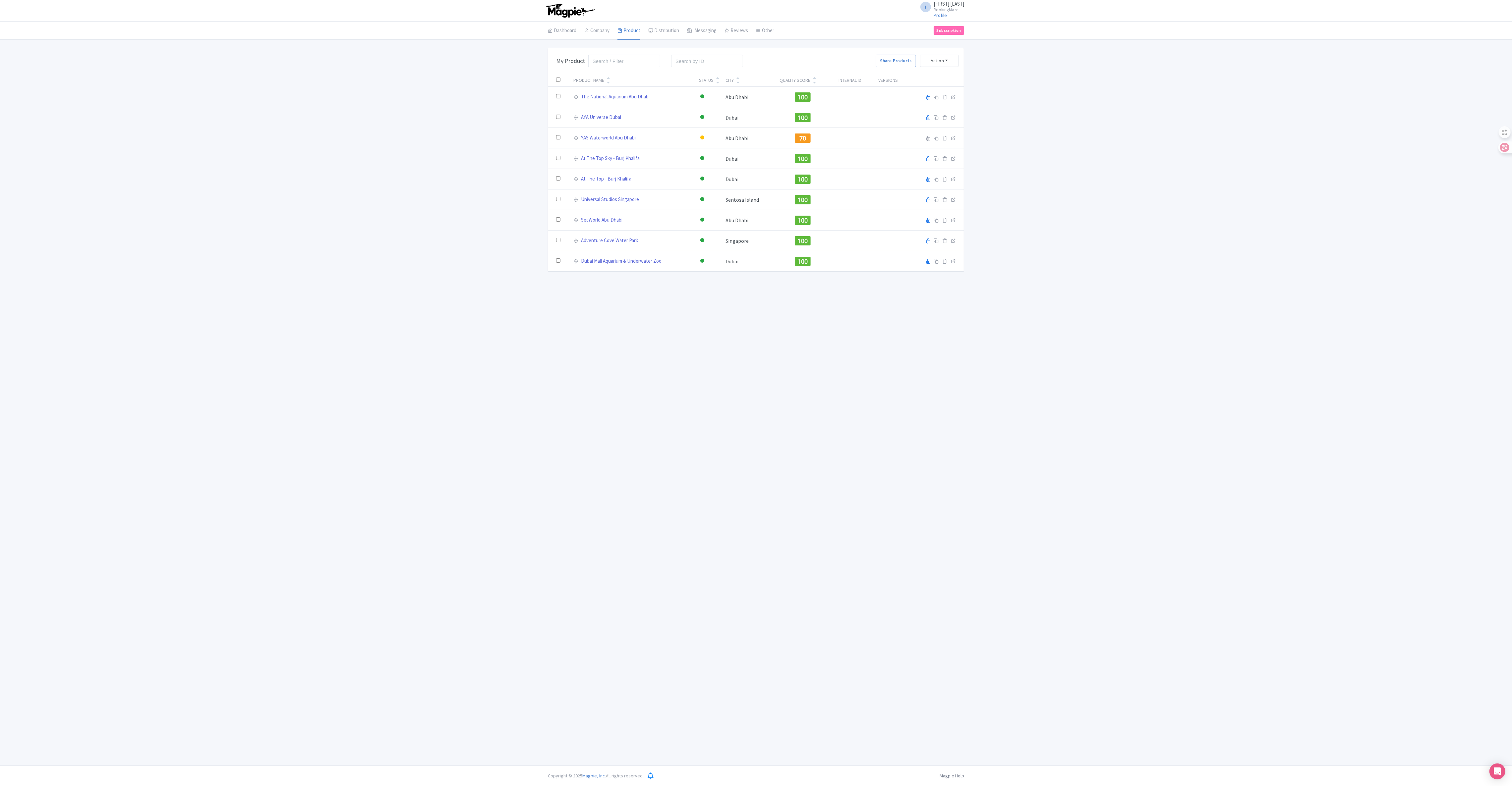 click on "I
[FIRST] [LAST]
BookingMaze
Profile
Users
Settings
Sign out
Dashboard
Company
Product
My Products
Image Library
Rate Sheets
Distribution
Manage Resellers
Manage Contacts
Product Listings
Listings Optimizer
Affiliate
Promotions
Messaging
Outbox
New Announcement
Manage Message Templates
Reviews
Review Dashboard
Manage
Analytics
Tools
Other
Help Documents
Connections
View All Magpie Products
Magpie Pricing
Subscription
Enterprise Information
Email
Contact Support
Upgrade
Premium
Up to 10 Products
$69
Premium Plus
Up to 50 Products
$119
Enterprise
Request a quote
Bulk Actions
Delete
Add to Collection
Share Products
Add to Collection
Collections   *" at bounding box center [756, 383] 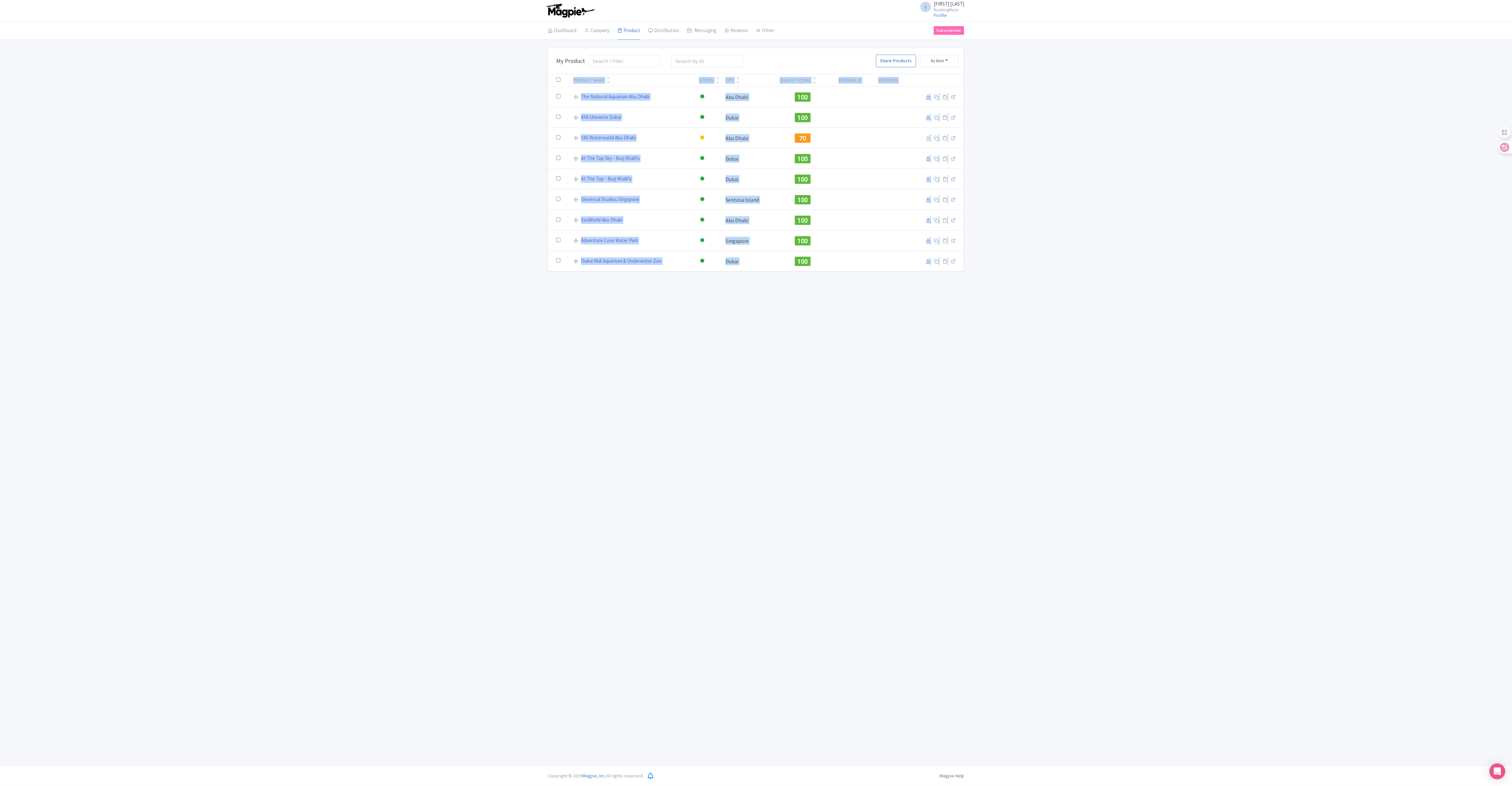 click on "I
[FIRST] [LAST]
BookingMaze
Profile
Users
Settings
Sign out
Dashboard
Company
Product
My Products
Image Library
Rate Sheets
Distribution
Manage Resellers
Manage Contacts
Product Listings
Listings Optimizer
Affiliate
Promotions
Messaging
Outbox
New Announcement
Manage Message Templates
Reviews
Review Dashboard
Manage
Analytics
Tools
Other
Help Documents
Connections
View All Magpie Products
Magpie Pricing
Subscription
Enterprise Information
Email
Contact Support
Upgrade
Premium
Up to 10 Products
$69
Premium Plus
Up to 50 Products
$119
Enterprise
Request a quote
Bulk Actions
Delete
Add to Collection
Share Products
Add to Collection
Collections   *" at bounding box center [756, 383] 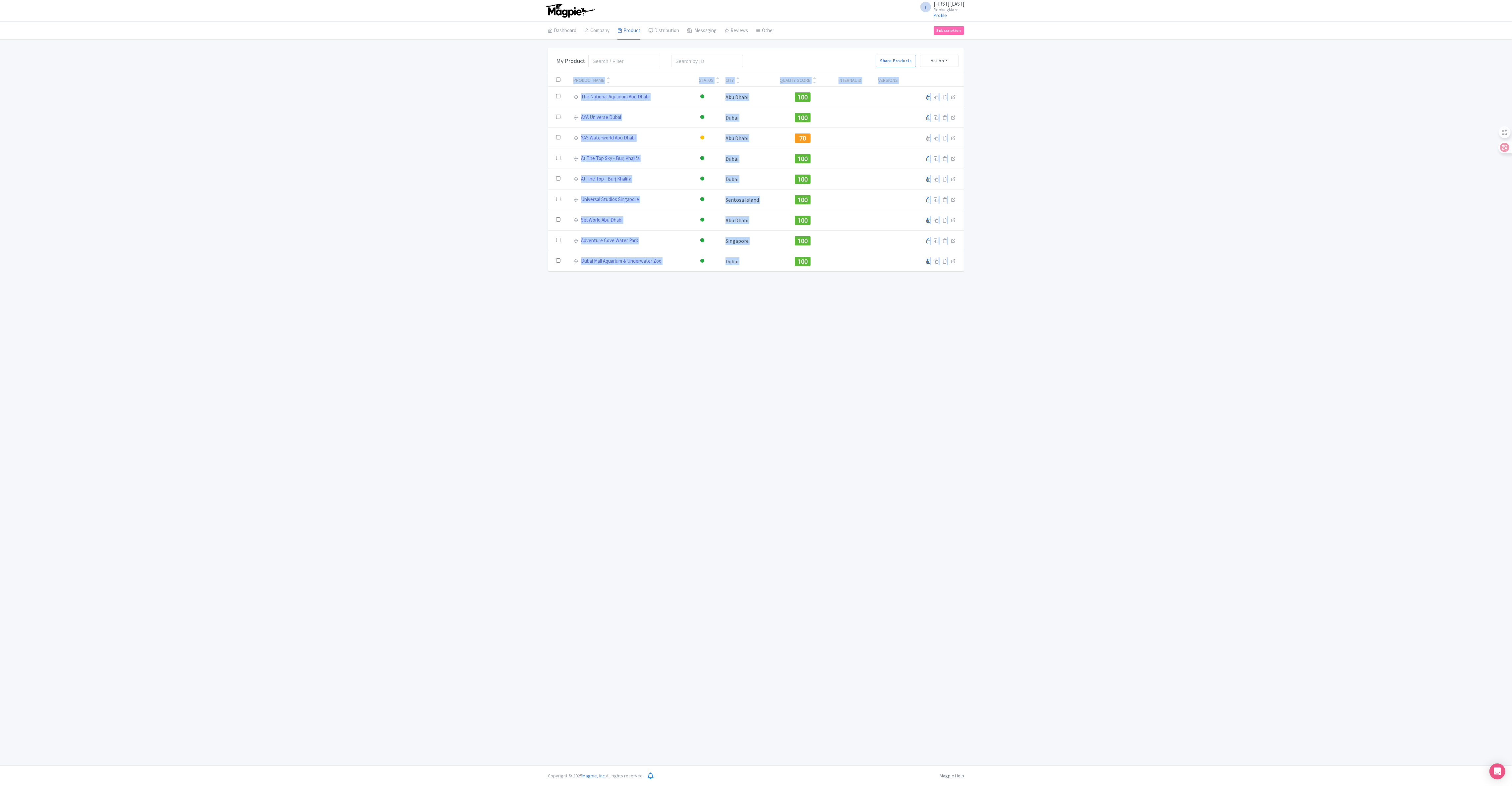 click on "I
[FIRST] [LAST]
BookingMaze
Profile
Users
Settings
Sign out
Dashboard
Company
Product
My Products
Image Library
Rate Sheets
Distribution
Manage Resellers
Manage Contacts
Product Listings
Listings Optimizer
Affiliate
Promotions
Messaging
Outbox
New Announcement
Manage Message Templates
Reviews
Review Dashboard
Manage
Analytics
Tools
Other
Help Documents
Connections
View All Magpie Products
Magpie Pricing
Subscription
Enterprise Information
Email
Contact Support
Upgrade
Premium
Up to 10 Products
$69
Premium Plus
Up to 50 Products
$119
Enterprise
Request a quote
Bulk Actions
Delete
Add to Collection
Share Products
Add to Collection
Collections   *" at bounding box center [756, 383] 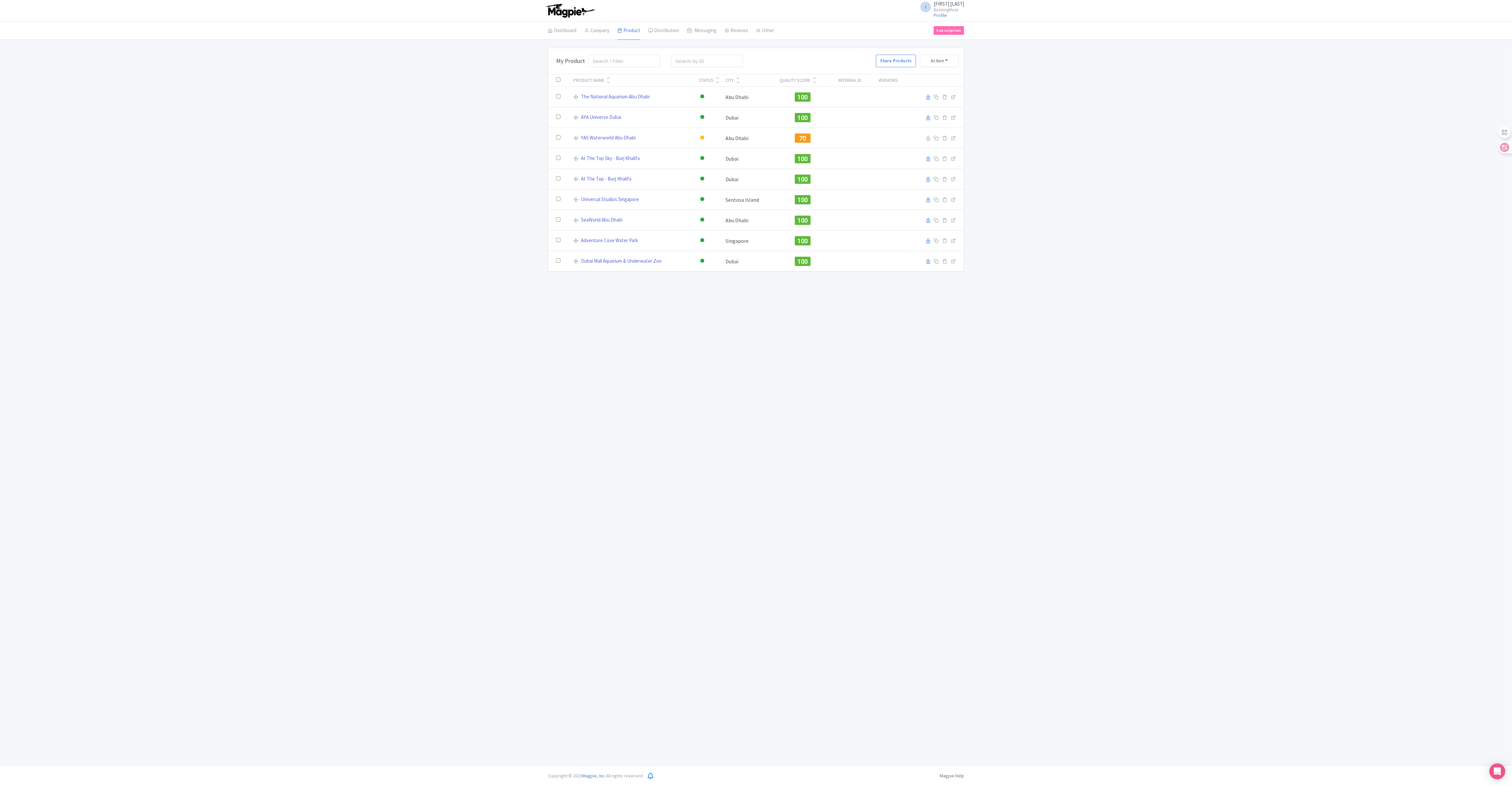 click on "I
[FIRST] [LAST]
BookingMaze
Profile
Users
Settings
Sign out
Dashboard
Company
Product
My Products
Image Library
Rate Sheets
Distribution
Manage Resellers
Manage Contacts
Product Listings
Listings Optimizer
Affiliate
Promotions
Messaging
Outbox
New Announcement
Manage Message Templates
Reviews
Review Dashboard
Manage
Analytics
Tools
Other
Help Documents
Connections
View All Magpie Products
Magpie Pricing
Subscription
Enterprise Information
Email
Contact Support
Upgrade
Premium
Up to 10 Products
$69
Premium Plus
Up to 50 Products
$119
Enterprise
Request a quote
Bulk Actions
Delete
Add to Collection
Share Products
Add to Collection
Collections   *" at bounding box center (756, 383) 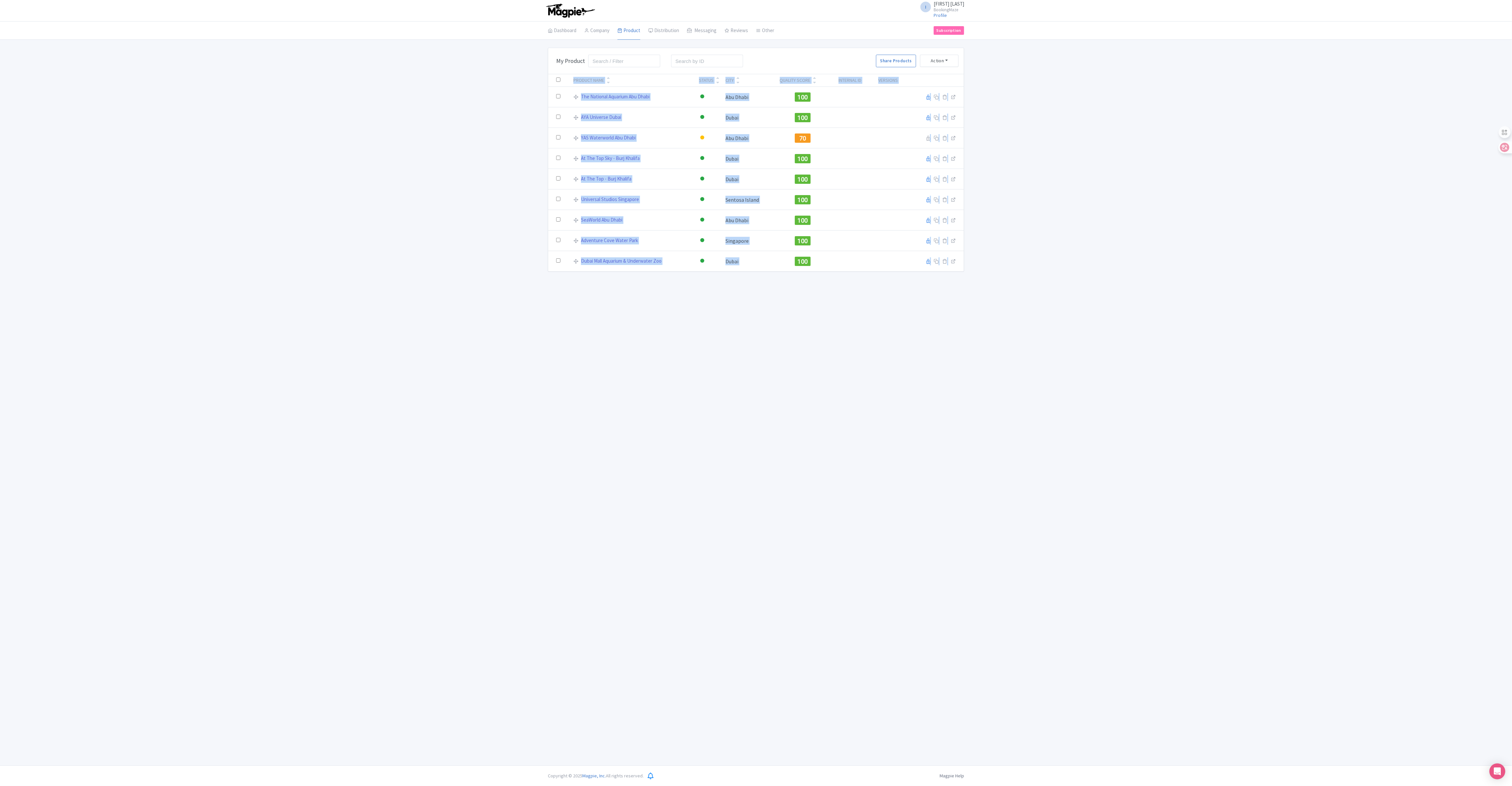 click on "I
[FIRST] [LAST]
BookingMaze
Profile
Users
Settings
Sign out
Dashboard
Company
Product
My Products
Image Library
Rate Sheets
Distribution
Manage Resellers
Manage Contacts
Product Listings
Listings Optimizer
Affiliate
Promotions
Messaging
Outbox
New Announcement
Manage Message Templates
Reviews
Review Dashboard
Manage
Analytics
Tools
Other
Help Documents
Connections
View All Magpie Products
Magpie Pricing
Subscription
Enterprise Information
Email
Contact Support
Upgrade
Premium
Up to 10 Products
$69
Premium Plus
Up to 50 Products
$119
Enterprise
Request a quote
Bulk Actions
Delete
Add to Collection
Share Products
Add to Collection
Collections   *" at bounding box center [756, 383] 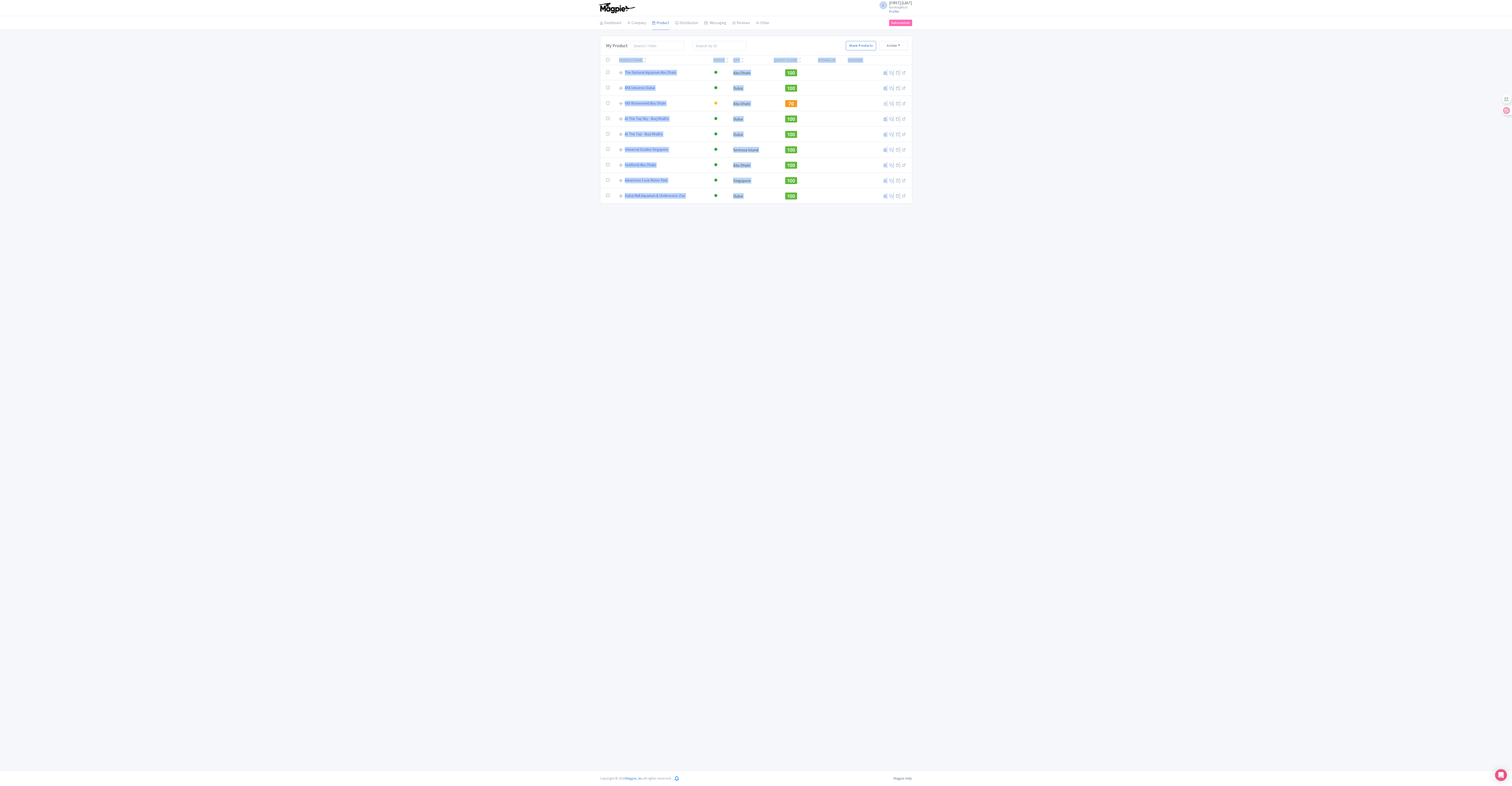 drag, startPoint x: 392, startPoint y: 369, endPoint x: 522, endPoint y: 492, distance: 178.9665 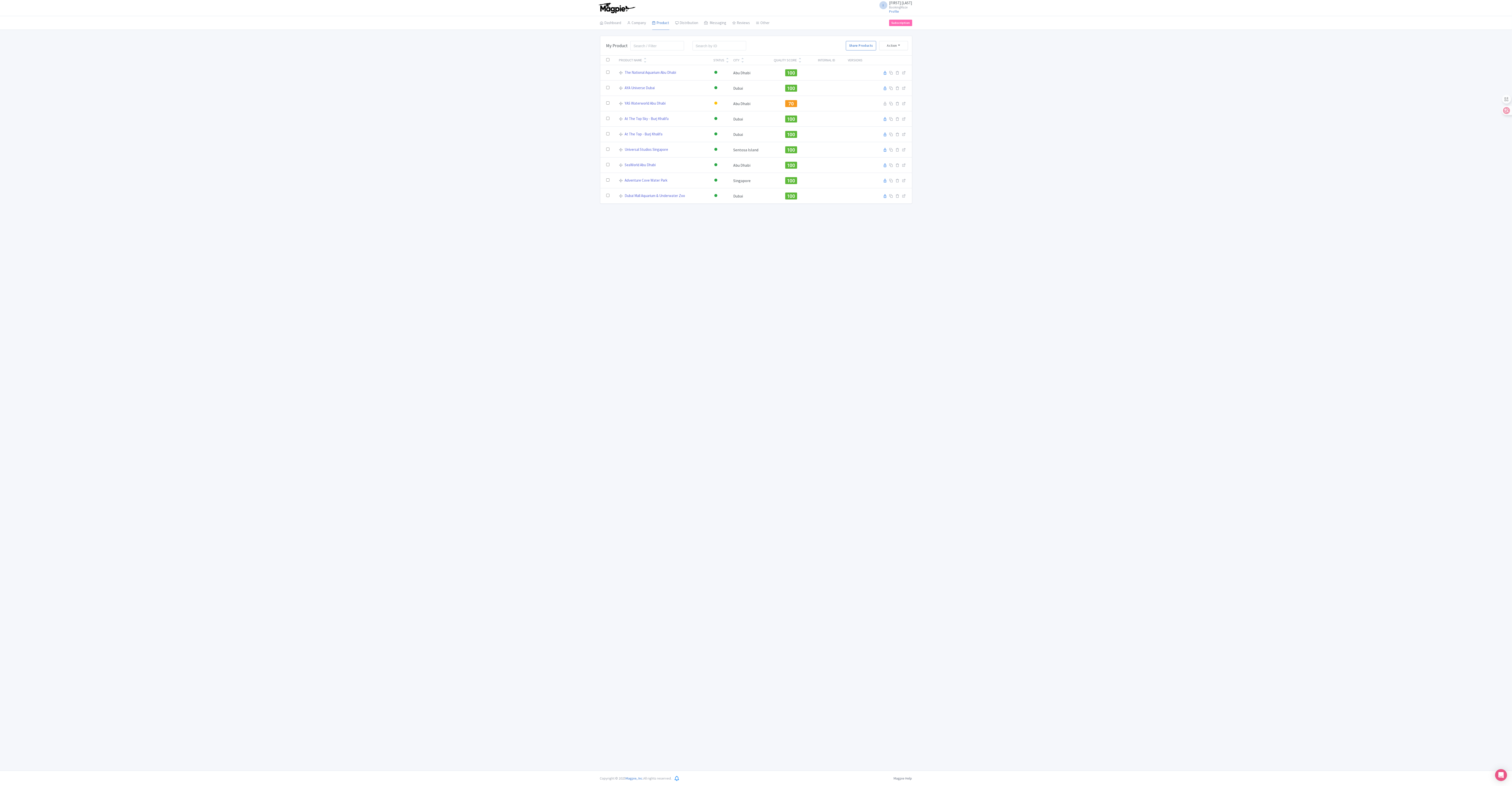 click on "I
[FIRST] [LAST]
BookingMaze
Profile
Users
Settings
Sign out
Dashboard
Company
Product
My Products
Image Library
Rate Sheets
Distribution
Manage Resellers
Manage Contacts
Product Listings
Listings Optimizer
Affiliate
Promotions
Messaging
Outbox
New Announcement
Manage Message Templates
Reviews
Review Dashboard
Manage
Analytics
Tools
Other
Help Documents
Connections
View All Magpie Products
Magpie Pricing
Subscription
Enterprise Information
Email
Contact Support
Upgrade
Premium
Up to 10 Products
$69
Premium Plus
Up to 50 Products
$119
Enterprise
Request a quote
Bulk Actions
Delete
Add to Collection
Share Products
Add to Collection
Collections   *" at bounding box center [756, 385] 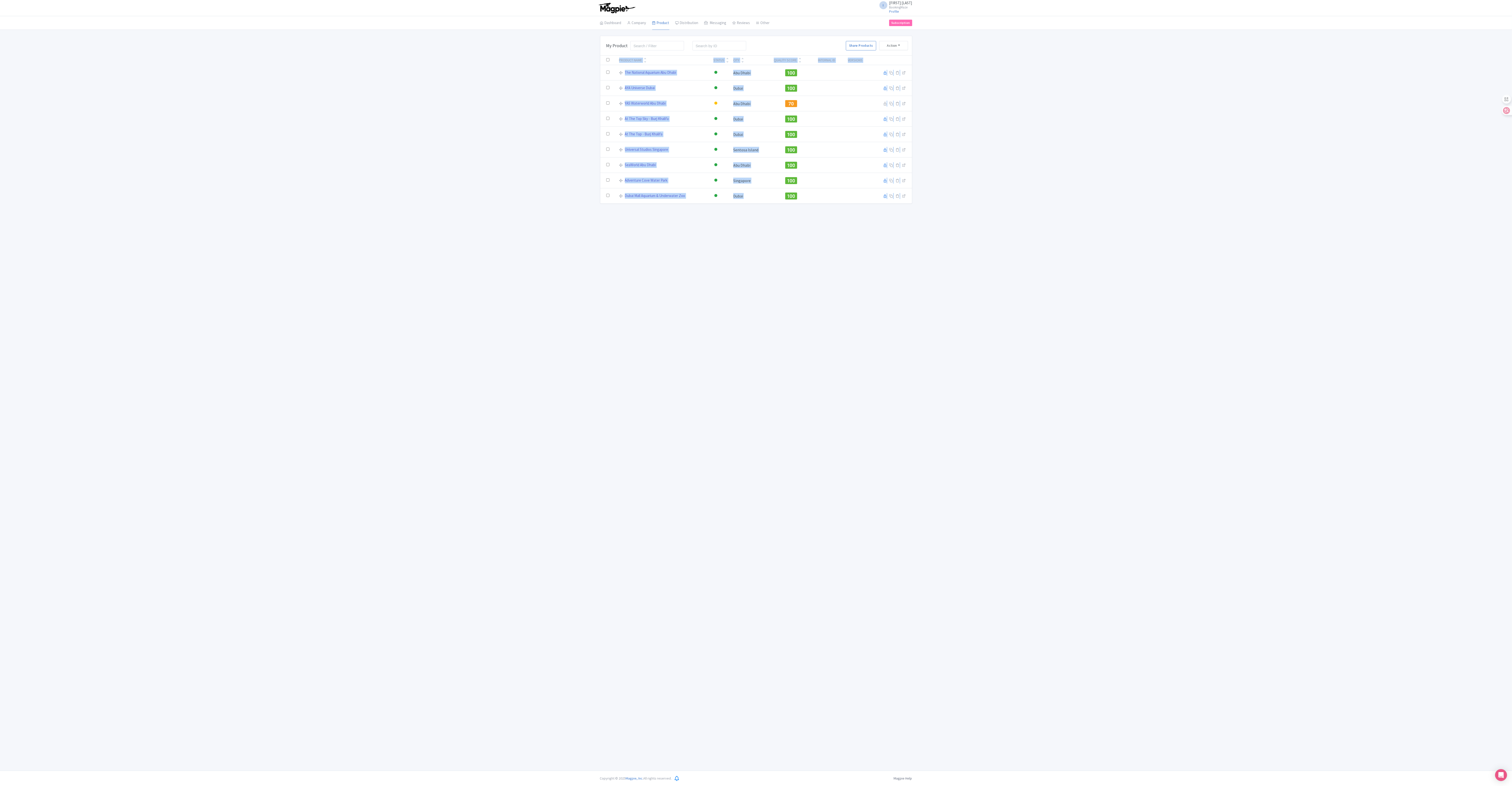 click on "I
[FIRST] [LAST]
BookingMaze
Profile
Users
Settings
Sign out
Dashboard
Company
Product
My Products
Image Library
Rate Sheets
Distribution
Manage Resellers
Manage Contacts
Product Listings
Listings Optimizer
Affiliate
Promotions
Messaging
Outbox
New Announcement
Manage Message Templates
Reviews
Review Dashboard
Manage
Analytics
Tools
Other
Help Documents
Connections
View All Magpie Products
Magpie Pricing
Subscription
Enterprise Information
Email
Contact Support
Upgrade
Premium
Up to 10 Products
$69
Premium Plus
Up to 50 Products
$119
Enterprise
Request a quote
Bulk Actions
Delete
Add to Collection
Share Products
Add to Collection
Collections   *" at bounding box center (756, 385) 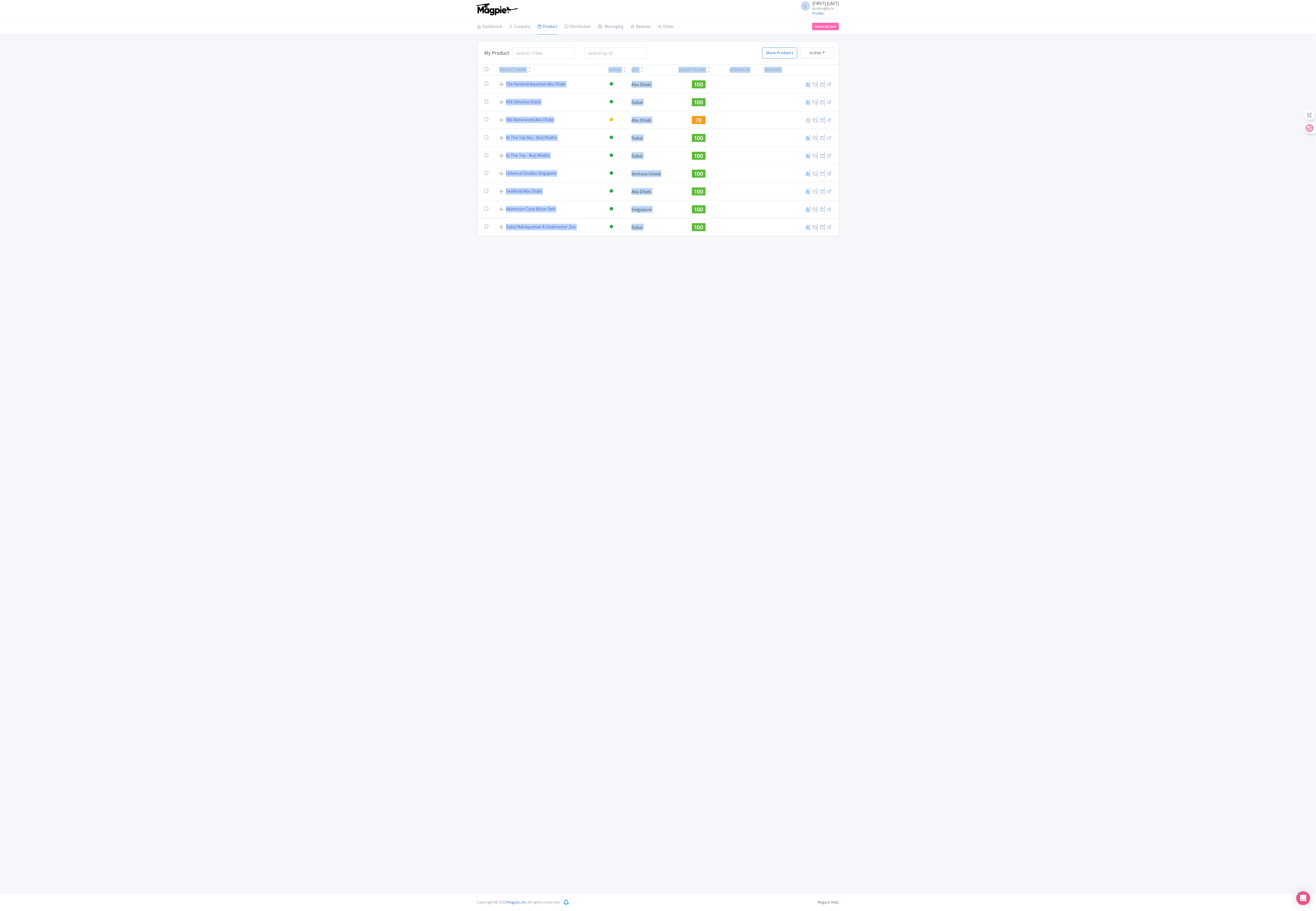 drag, startPoint x: 400, startPoint y: 550, endPoint x: 122, endPoint y: 584, distance: 280.0714 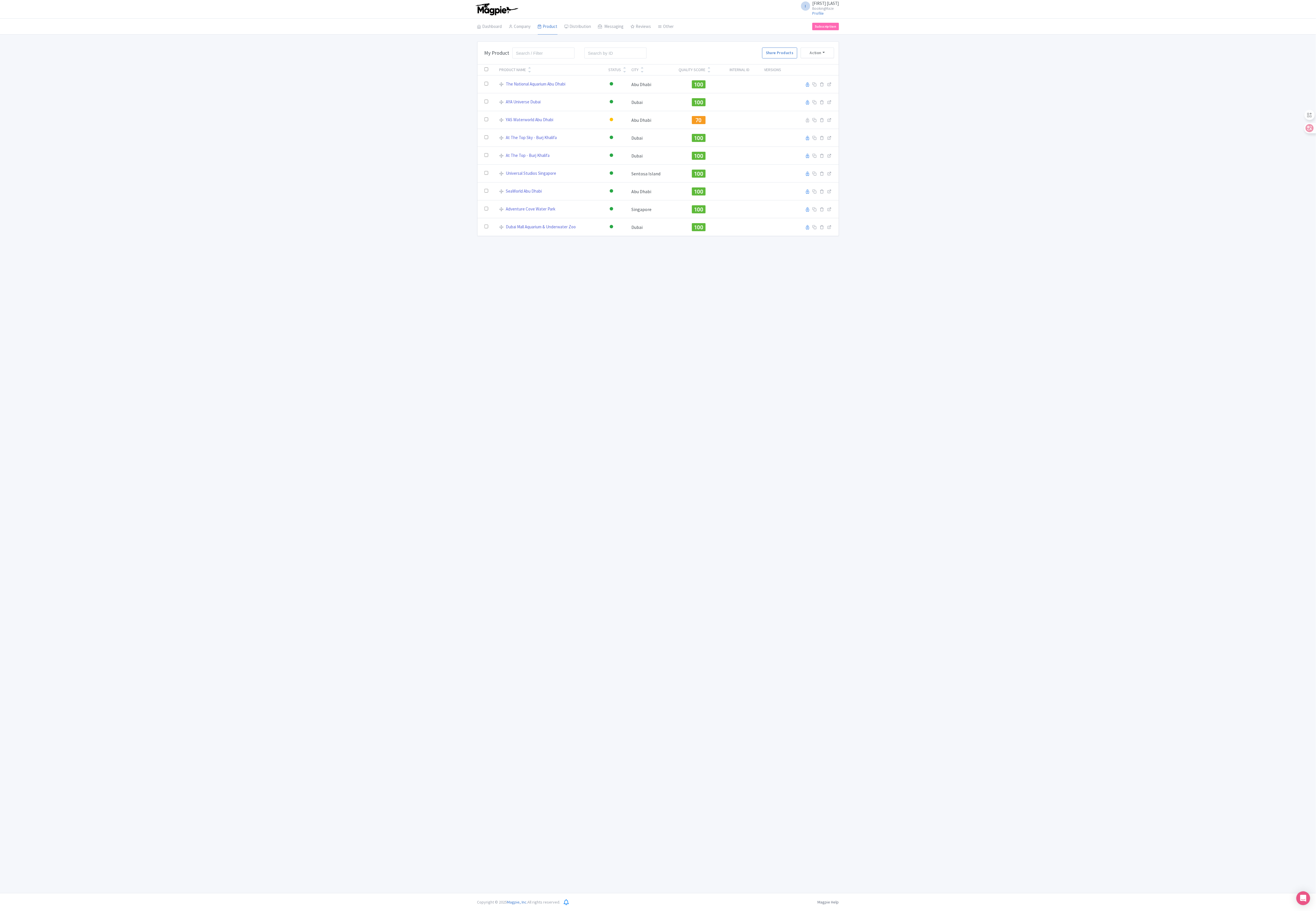 drag, startPoint x: 401, startPoint y: 592, endPoint x: 403, endPoint y: 587, distance: 5.385165 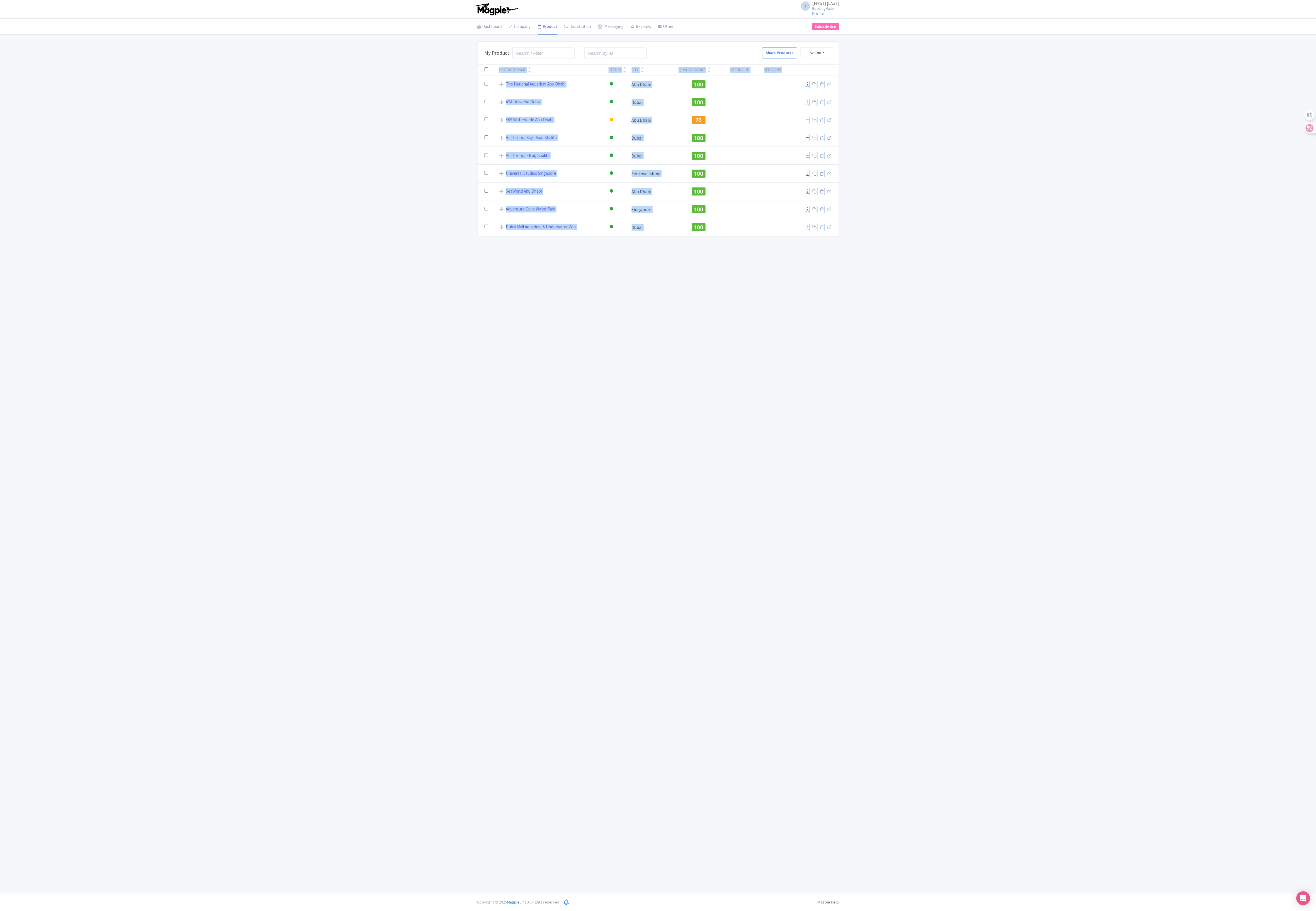 click on "I
[FIRST] [LAST]
BookingMaze
Profile
Users
Settings
Sign out
Dashboard
Company
Product
My Products
Image Library
Rate Sheets
Distribution
Manage Resellers
Manage Contacts
Product Listings
Listings Optimizer
Affiliate
Promotions
Messaging
Outbox
New Announcement
Manage Message Templates
Reviews
Review Dashboard
Manage
Analytics
Tools
Other
Help Documents
Connections
View All Magpie Products
Magpie Pricing
Subscription
Enterprise Information
Email
Contact Support
Upgrade
Premium
Up to 10 Products
$69
Premium Plus
Up to 50 Products
$119
Enterprise
Request a quote
Bulk Actions
Delete
Add to Collection
Share Products
Add to Collection
Collections   *" at bounding box center (658, 447) 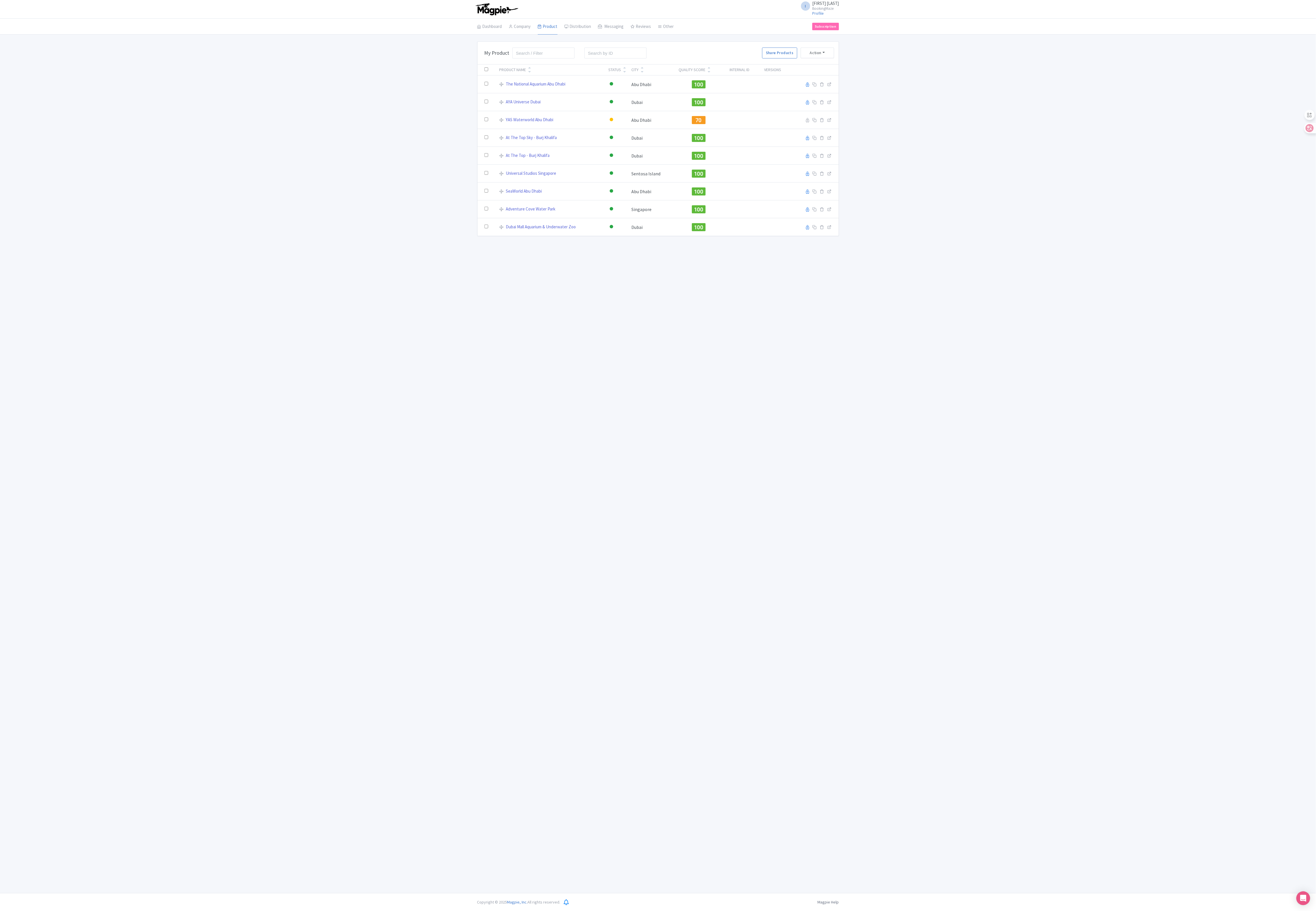 click on "Bulk Actions
Delete
Add to Collection
Share Products
Add to Collection
Collections   *
Add
Cancel
My Product
Search
Search
Share Products
Action
Create New Product  »
Start with blank product
Start with my Default template
Download Product List
Product Name
Status
City
Quality Score
Internal ID
Versions
The National Aquarium Abu Dhabi
Active
Inactive
Building
Archived
Abu Dhabi
100
Reseller
Product name on reseller
Extranet
Listing
Edit listing
Stage
AYA Universe Dubai
Active
Inactive
Building
Archived
Dubai
100
Reseller
Product name on reseller" at bounding box center (658, 139) 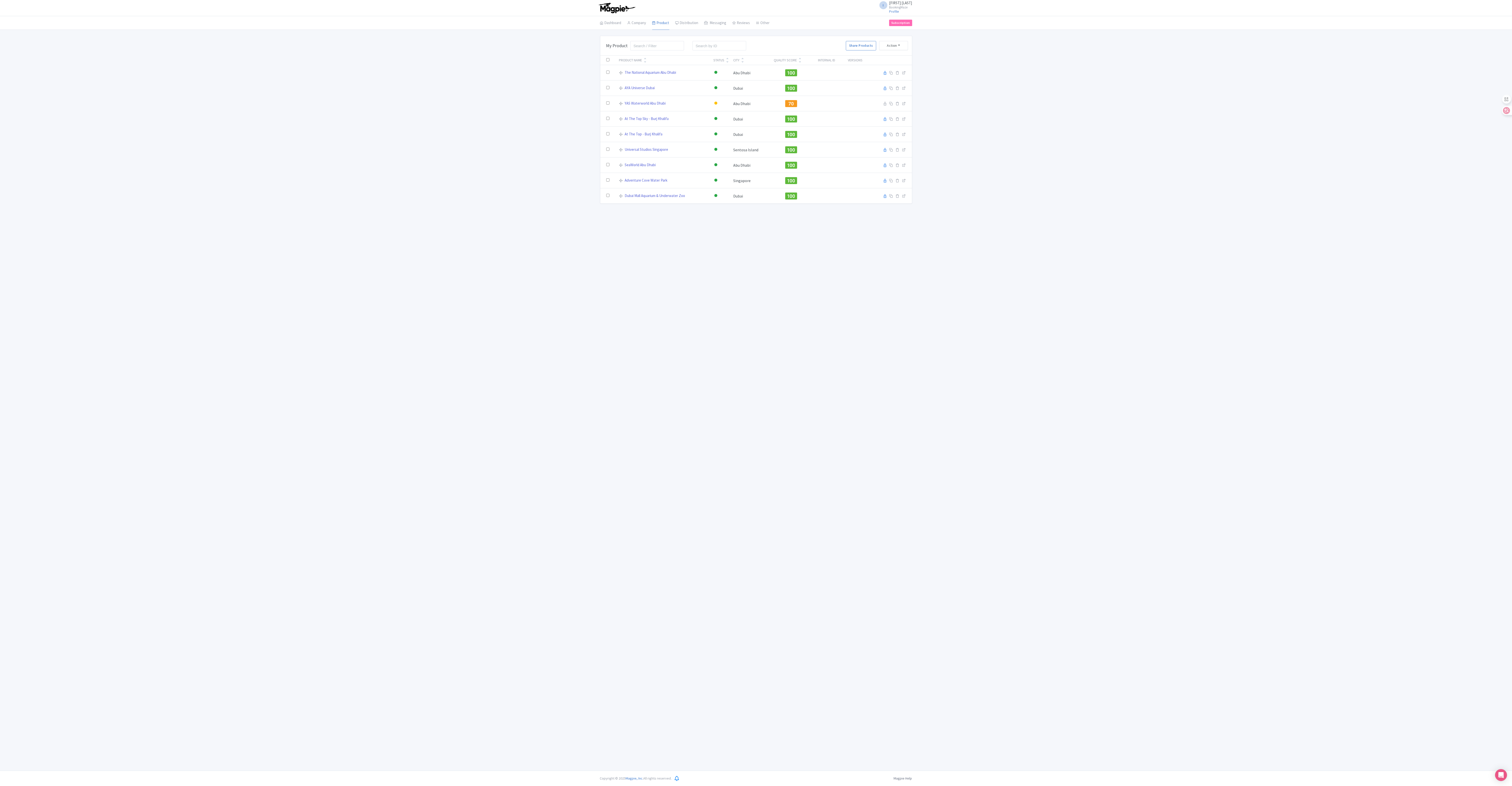 click on "Bulk Actions
Delete
Add to Collection
Share Products
Add to Collection
Collections   *
Add
Cancel
My Product
Search
Search
Share Products
Action
Create New Product  »
Start with blank product
Start with my Default template
Download Product List
Product Name
Status
City
Quality Score
Internal ID
Versions
The National Aquarium Abu Dhabi
Active
Inactive
Building
Archived
Abu Dhabi
100
Reseller
Product name on reseller
Extranet
Listing
Edit listing
Stage
AYA Universe Dubai
Active
Inactive
Building
Archived
Dubai
100
Reseller
Product name on reseller" at bounding box center [756, 120] 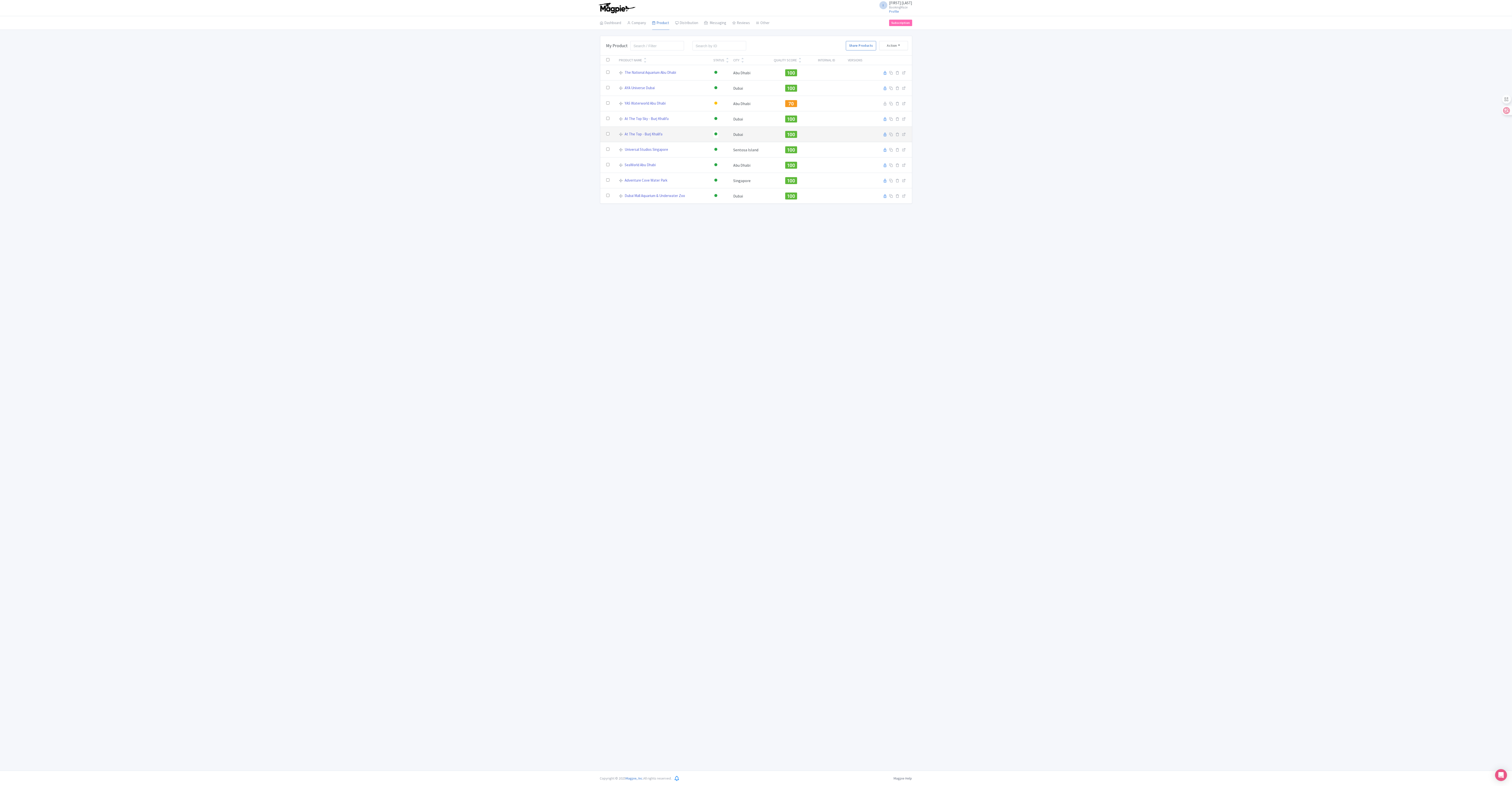 click at bounding box center [890, 134] 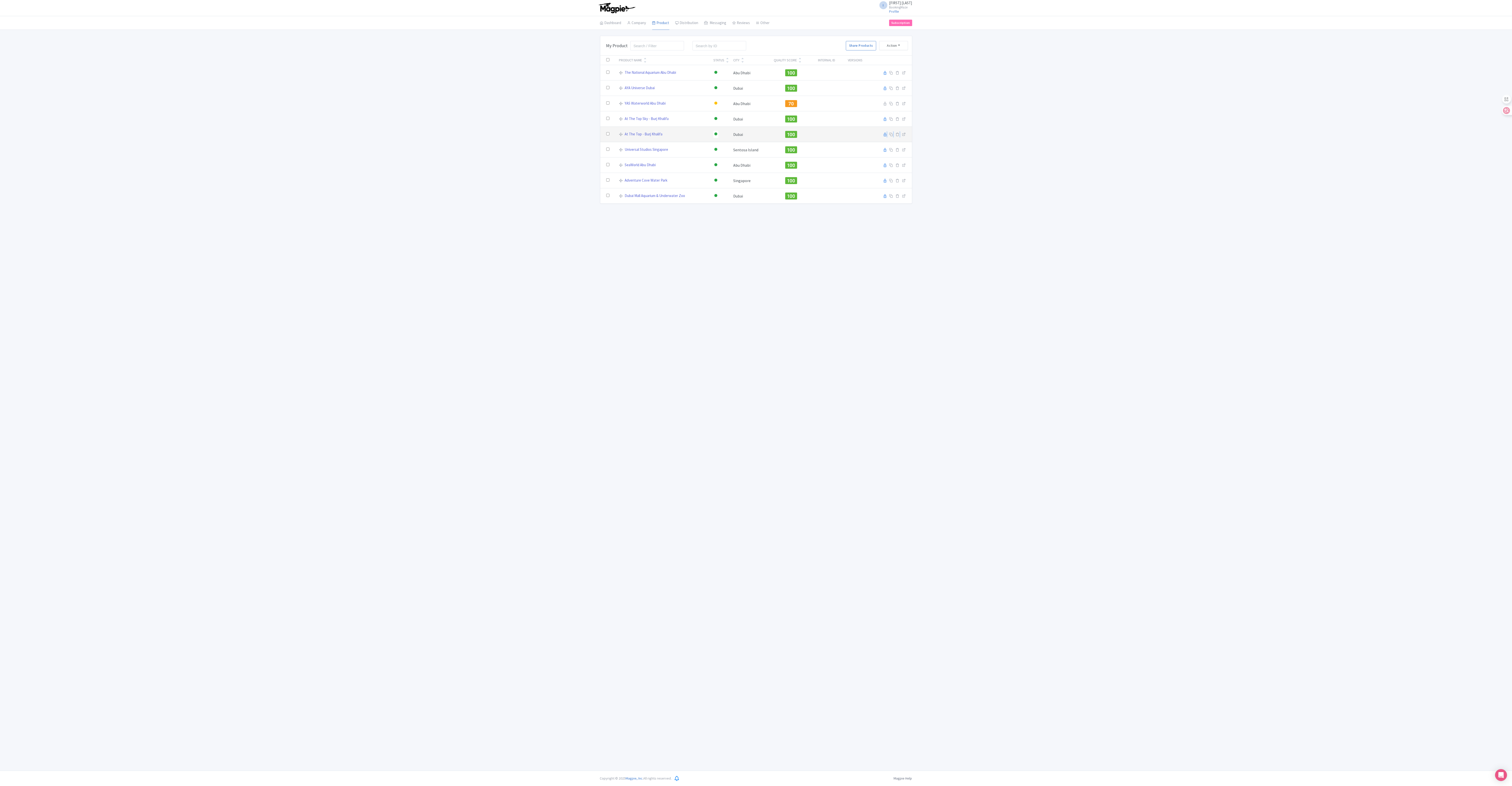 click at bounding box center (890, 134) 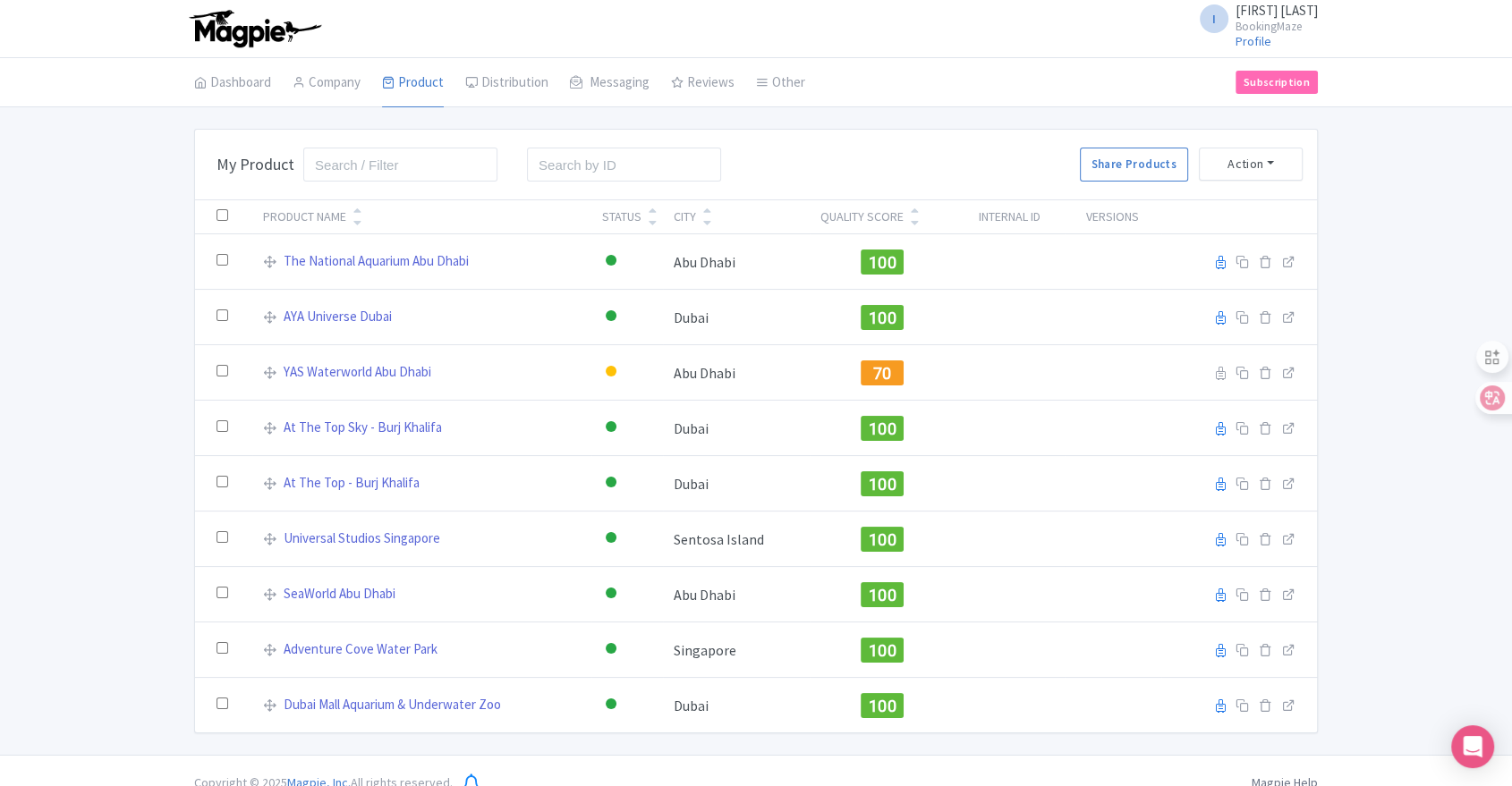 click on "Bulk Actions
Delete
Add to Collection
Share Products
Add to Collection
Collections   *
Add
Cancel
My Product
Search
Search
Share Products
Action
Create New Product  »
Start with blank product
Start with my Default template
Download Product List
Product Name
Status
City
Quality Score
Internal ID
Versions
The National Aquarium Abu Dhabi
Active
Inactive
Building
Archived
Abu Dhabi
100
Reseller
Product name on reseller
Extranet
Listing
Edit listing
Stage
AYA Universe Dubai
Active
Inactive
Building
Archived
Dubai
100
Reseller
Product name on reseller" at bounding box center [756, 431] 